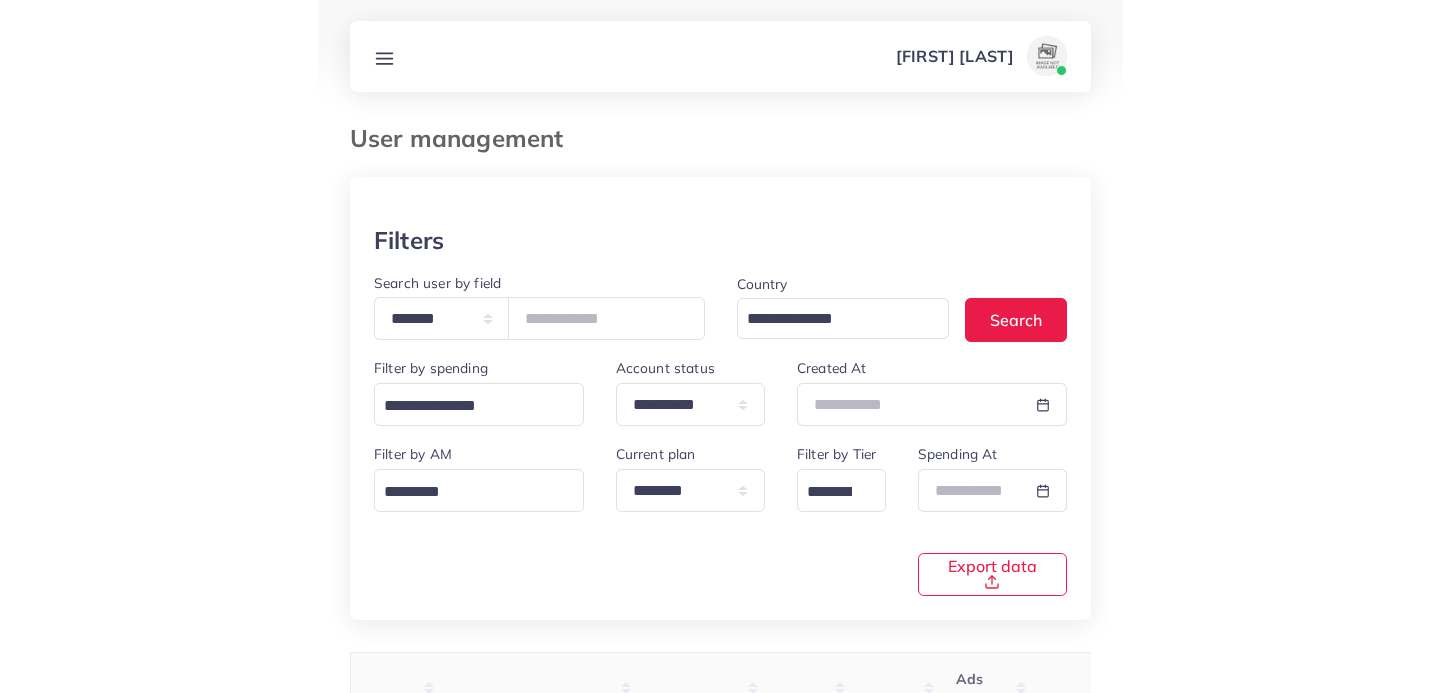 scroll, scrollTop: 0, scrollLeft: 0, axis: both 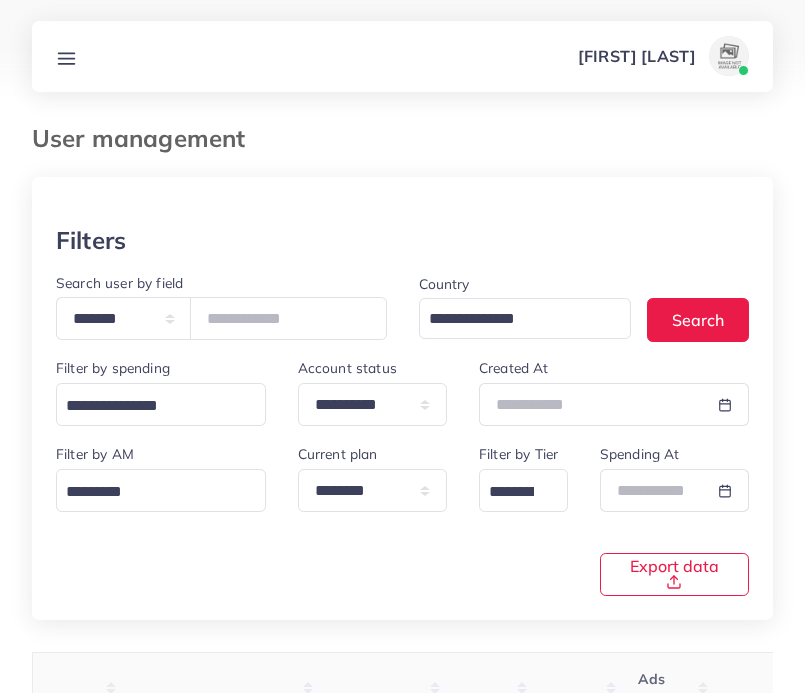 click 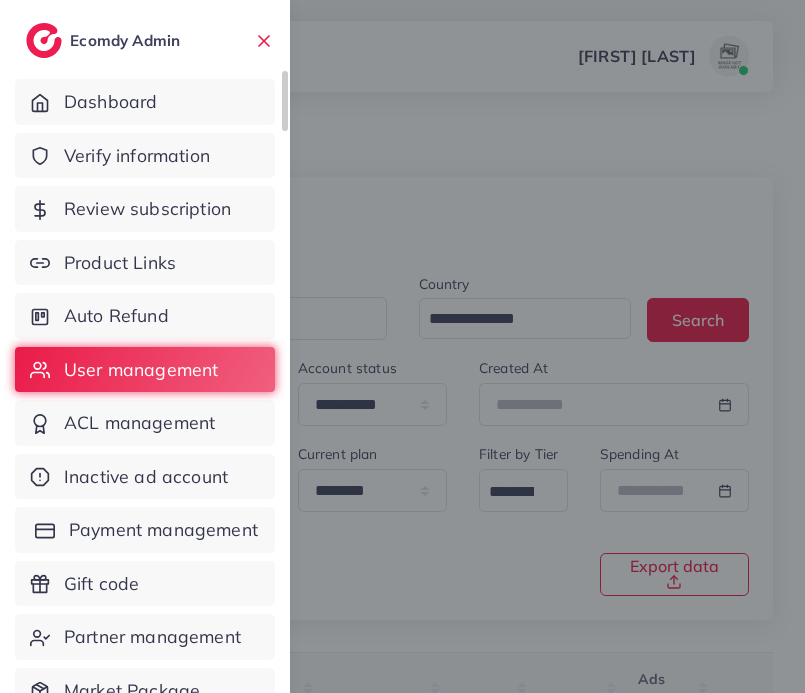 click on "Payment management" at bounding box center (163, 530) 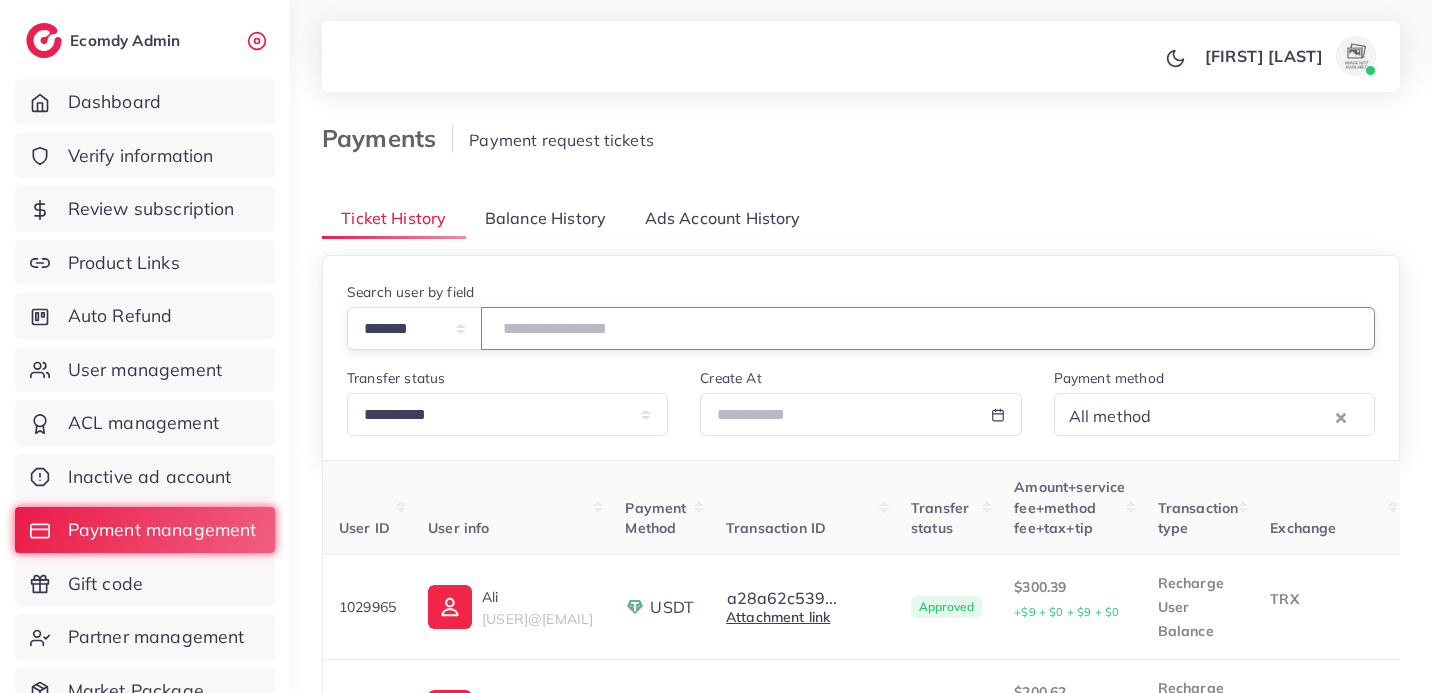 click at bounding box center [928, 328] 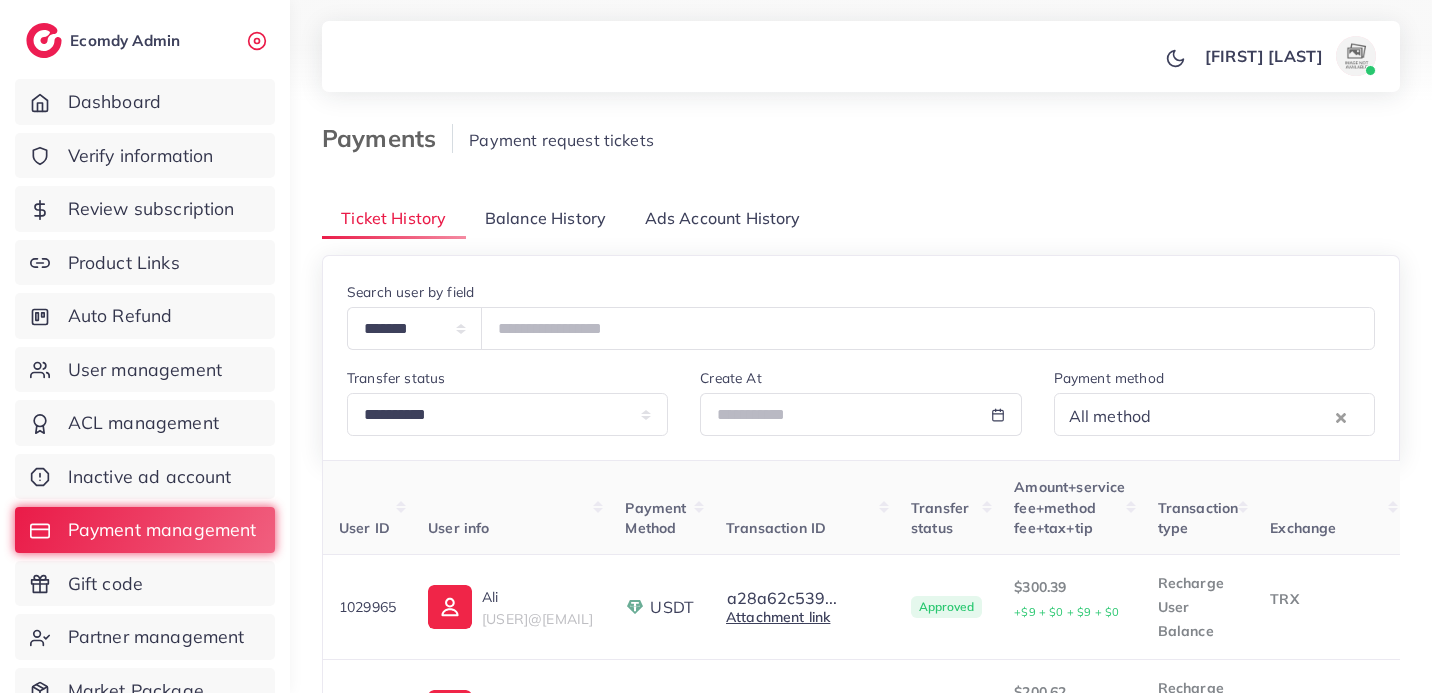 click on "**********" at bounding box center [861, 993] 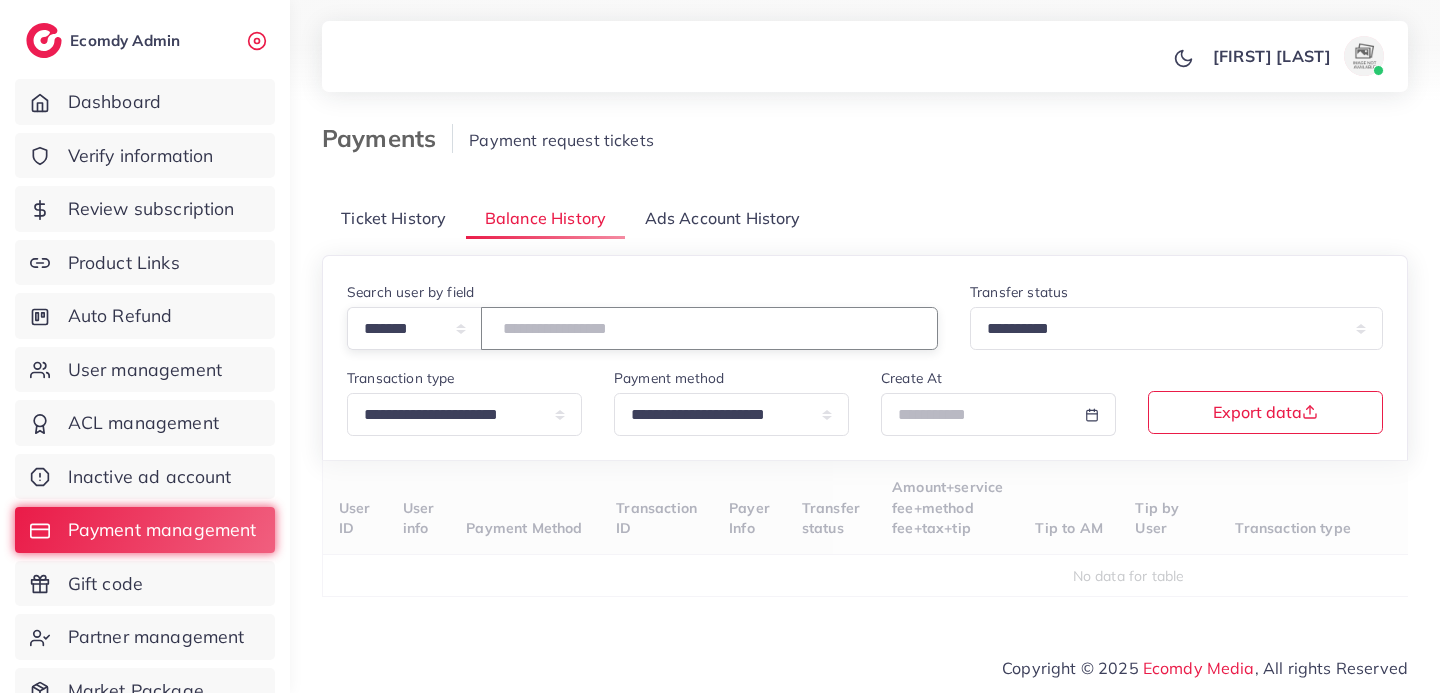 click at bounding box center (709, 328) 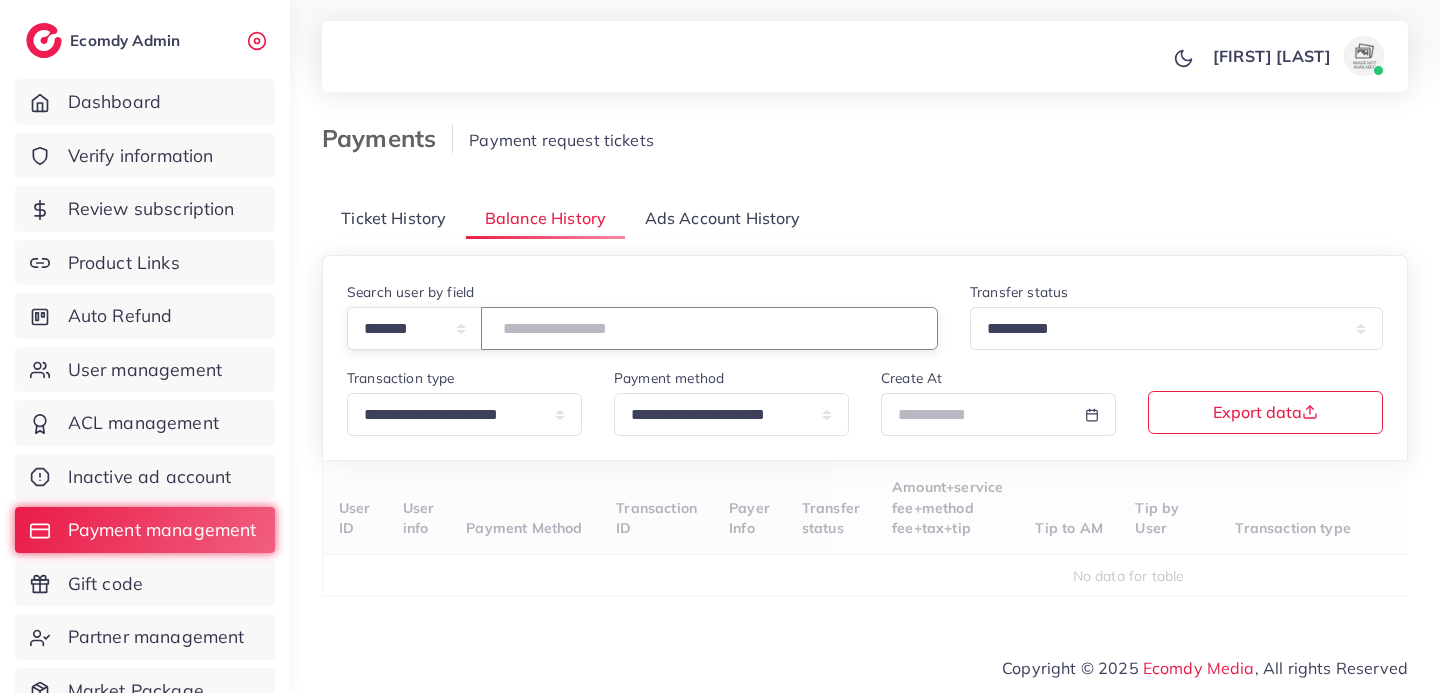 type on "*******" 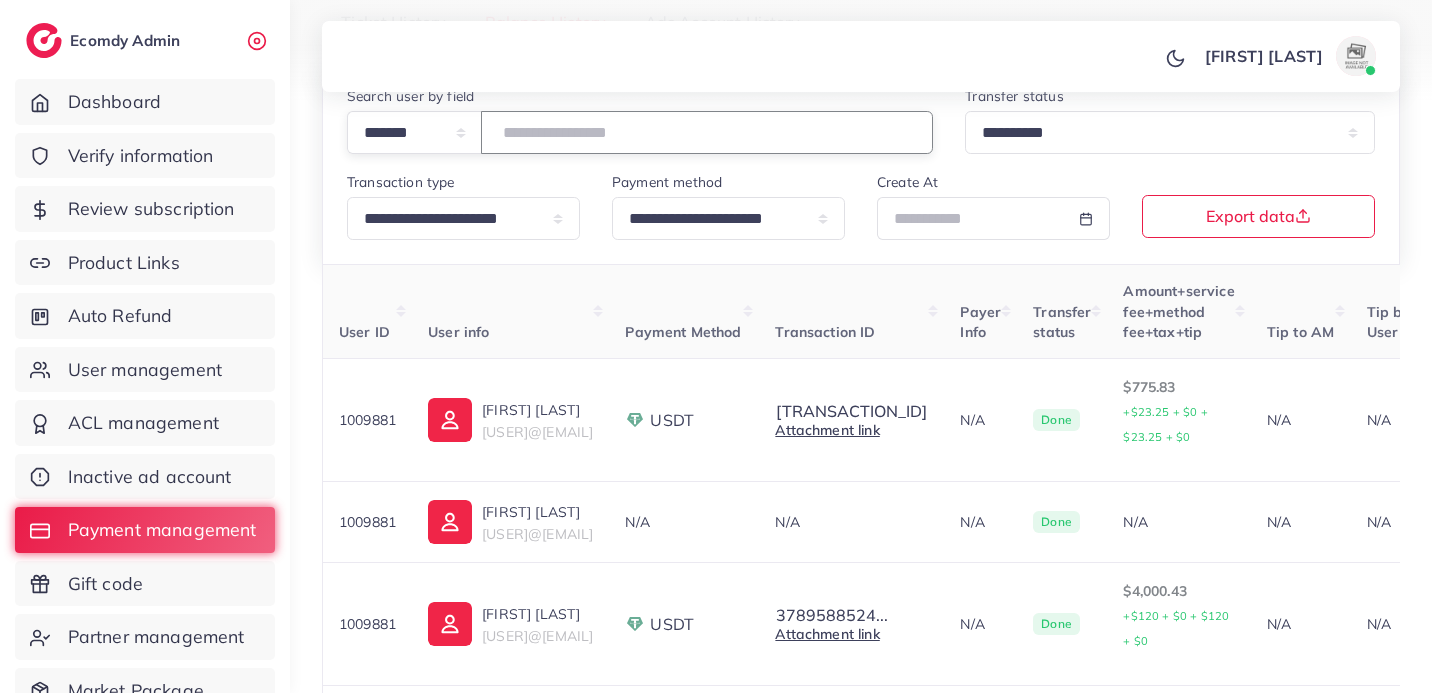 scroll, scrollTop: 204, scrollLeft: 0, axis: vertical 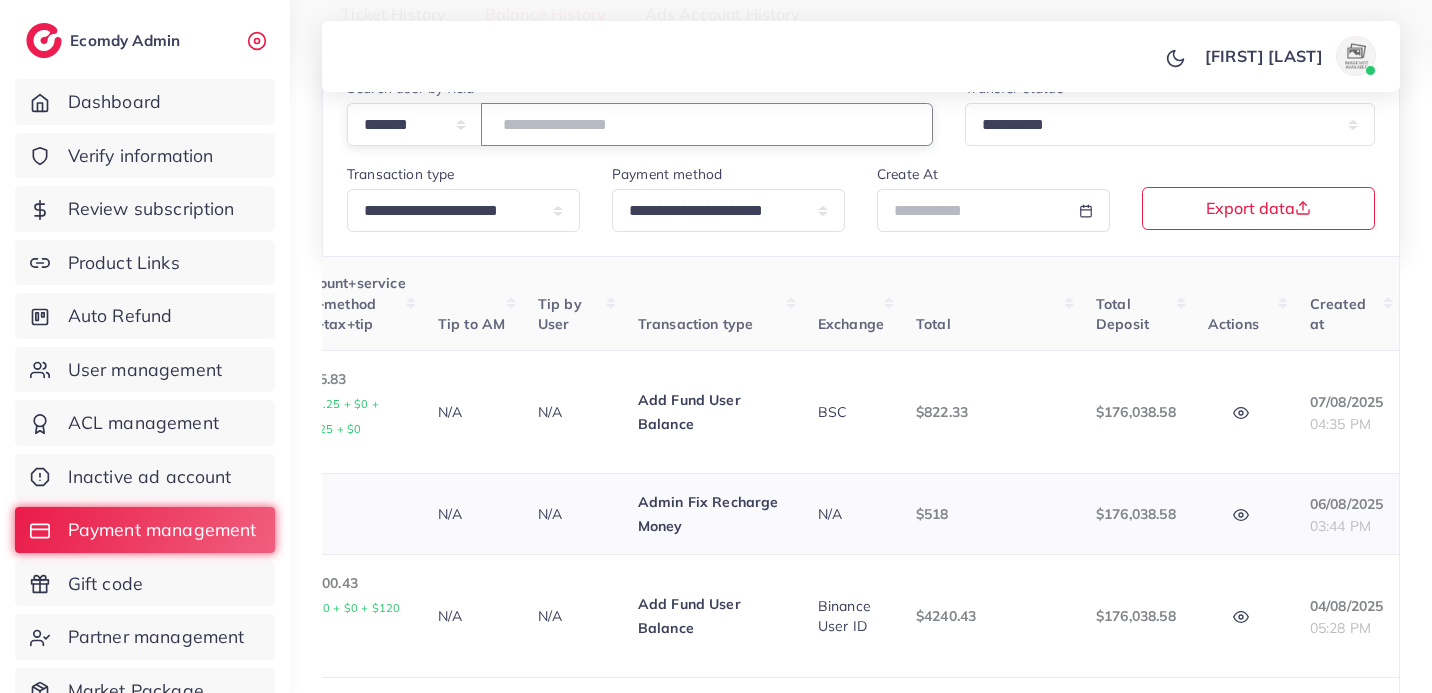 click 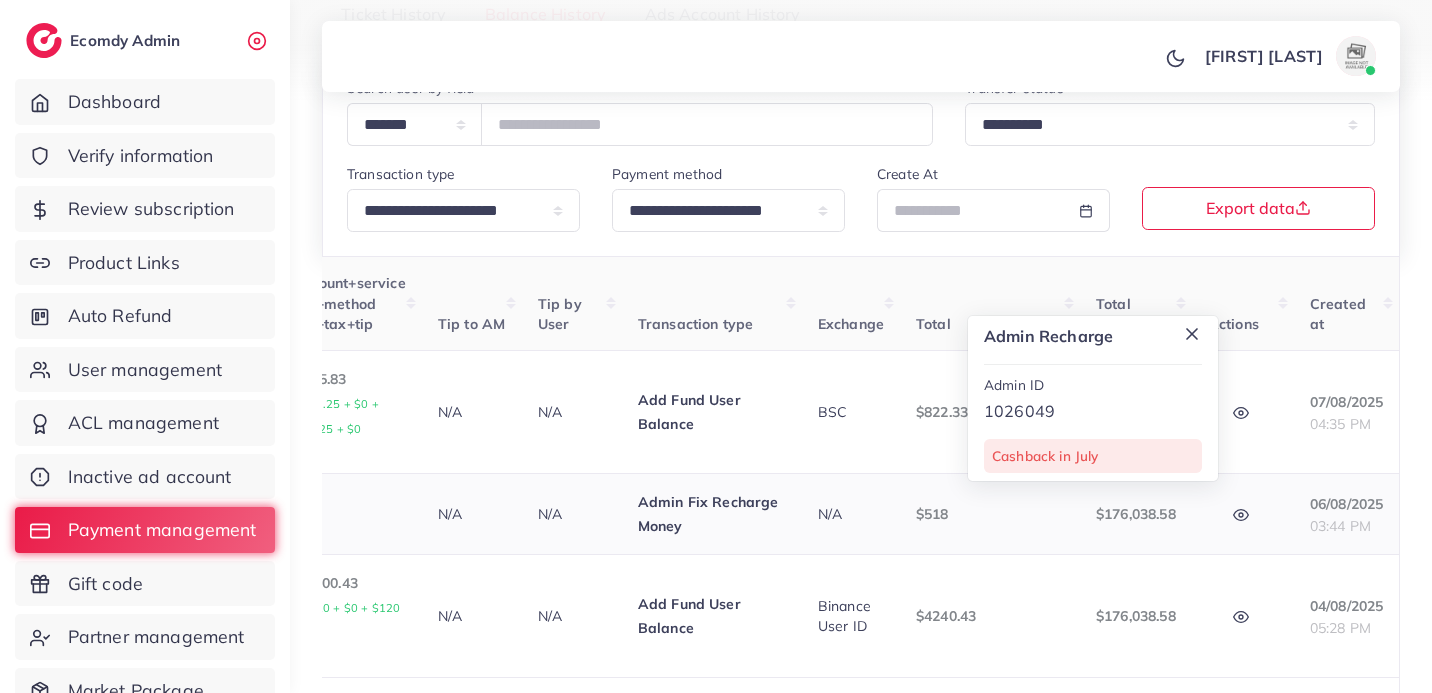 click 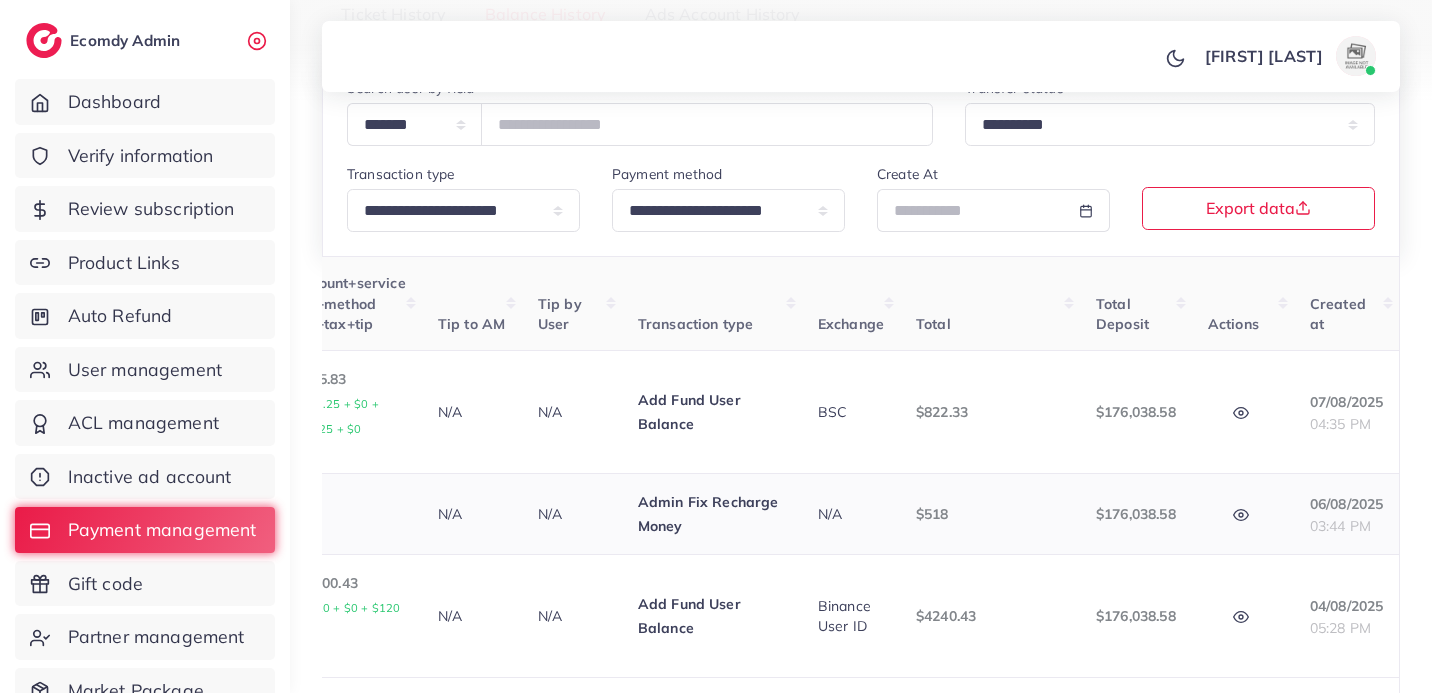 scroll, scrollTop: 0, scrollLeft: 0, axis: both 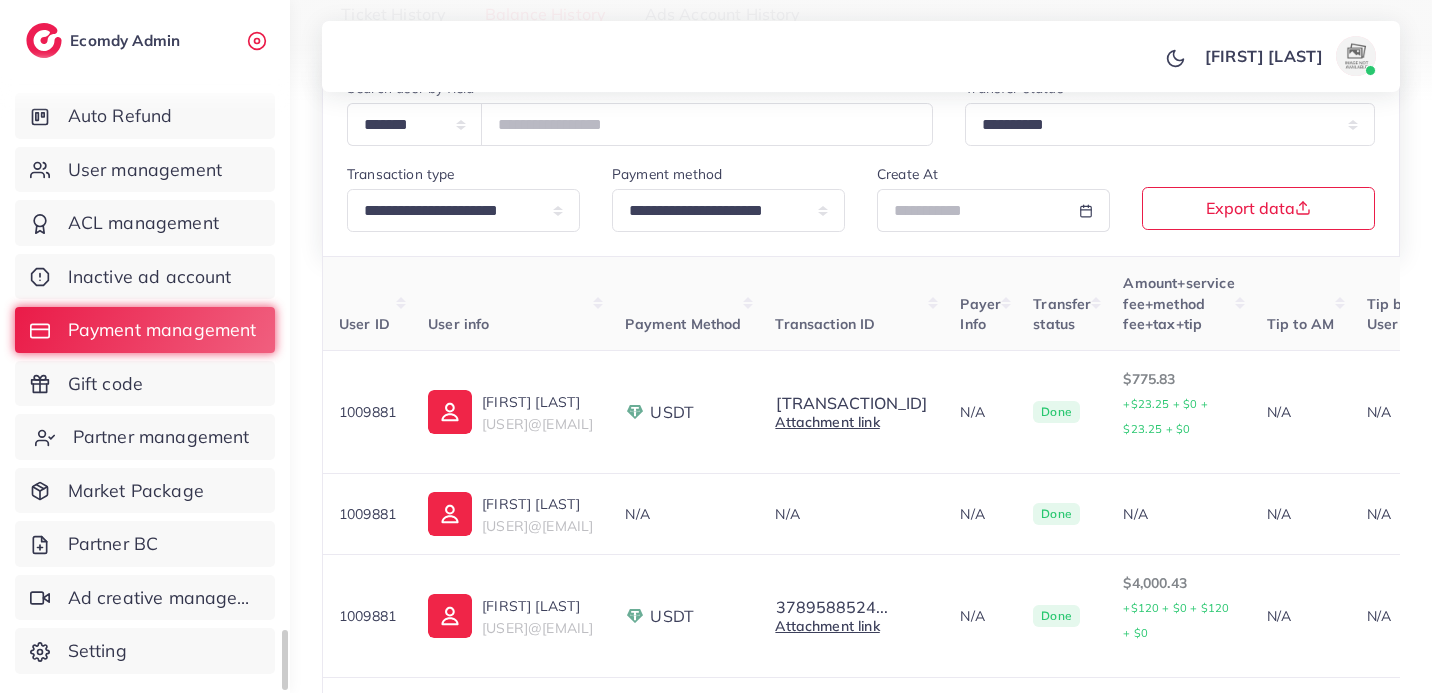click on "Partner management" at bounding box center [145, 437] 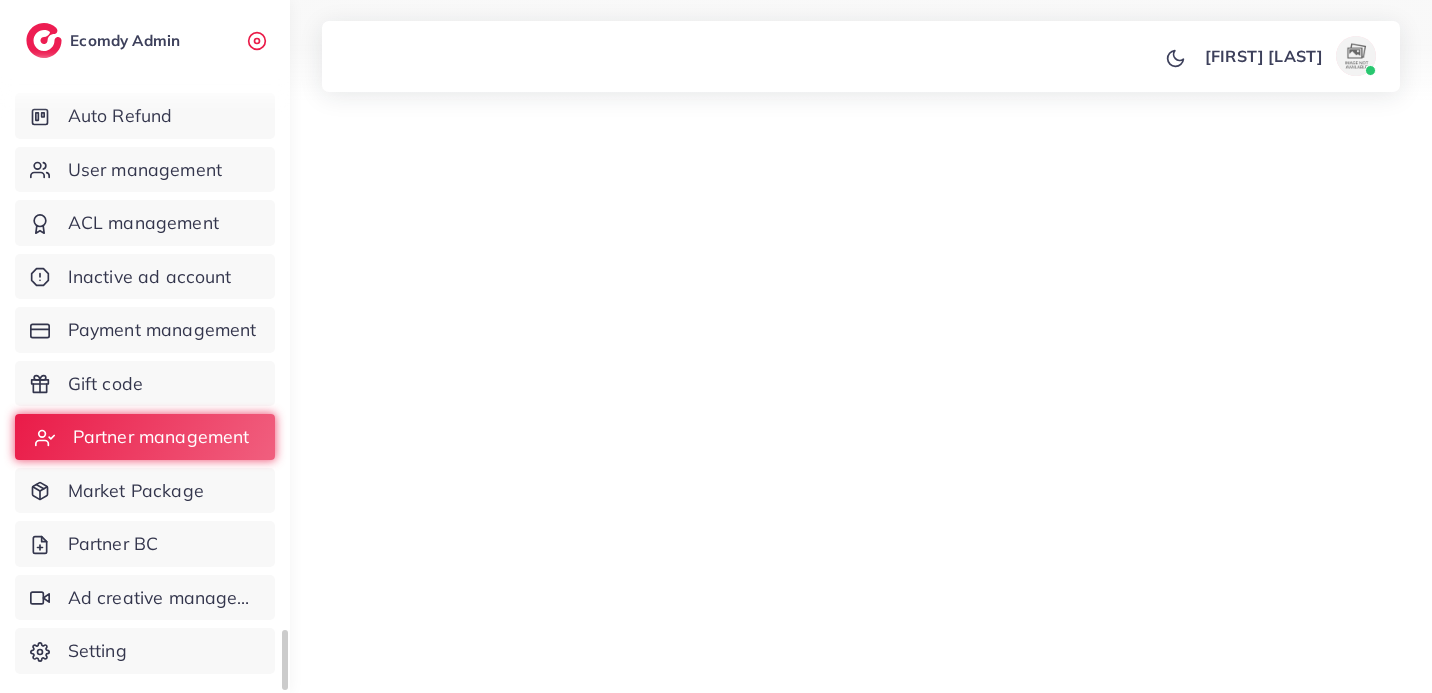 scroll, scrollTop: 0, scrollLeft: 0, axis: both 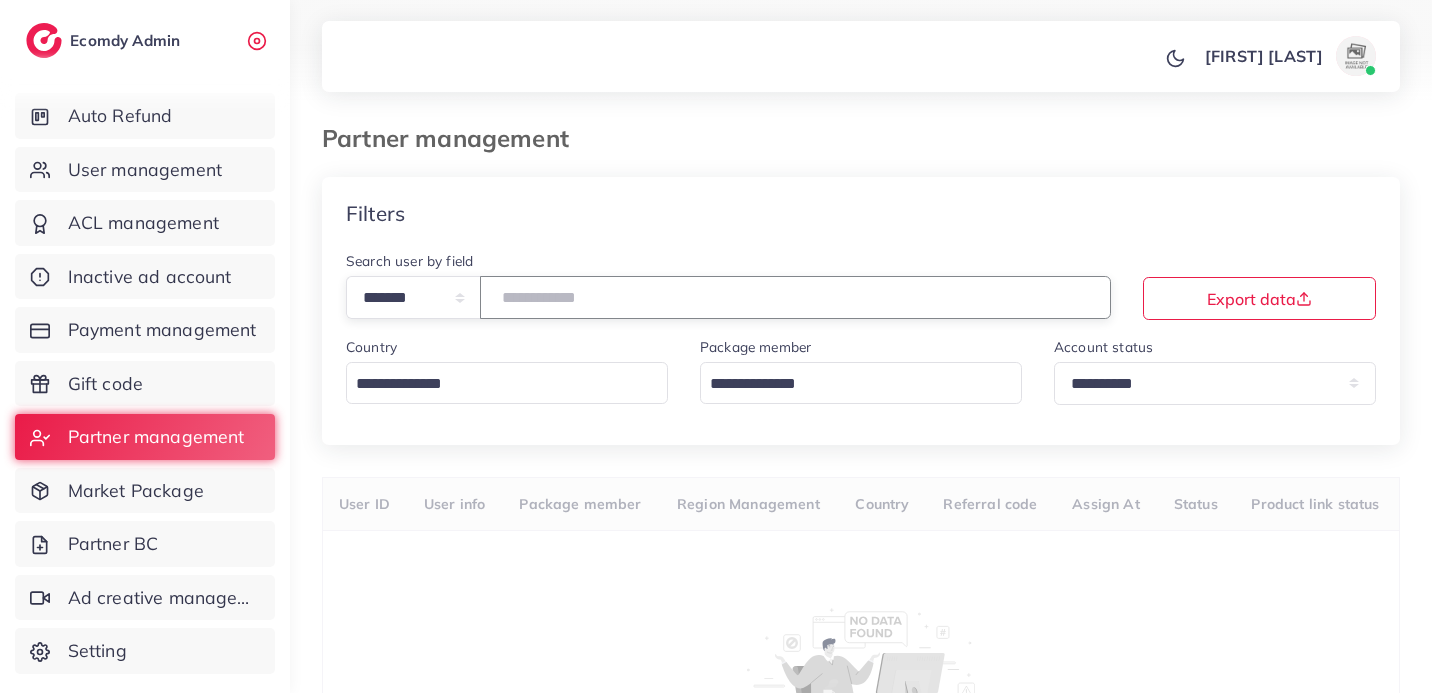 click at bounding box center [795, 297] 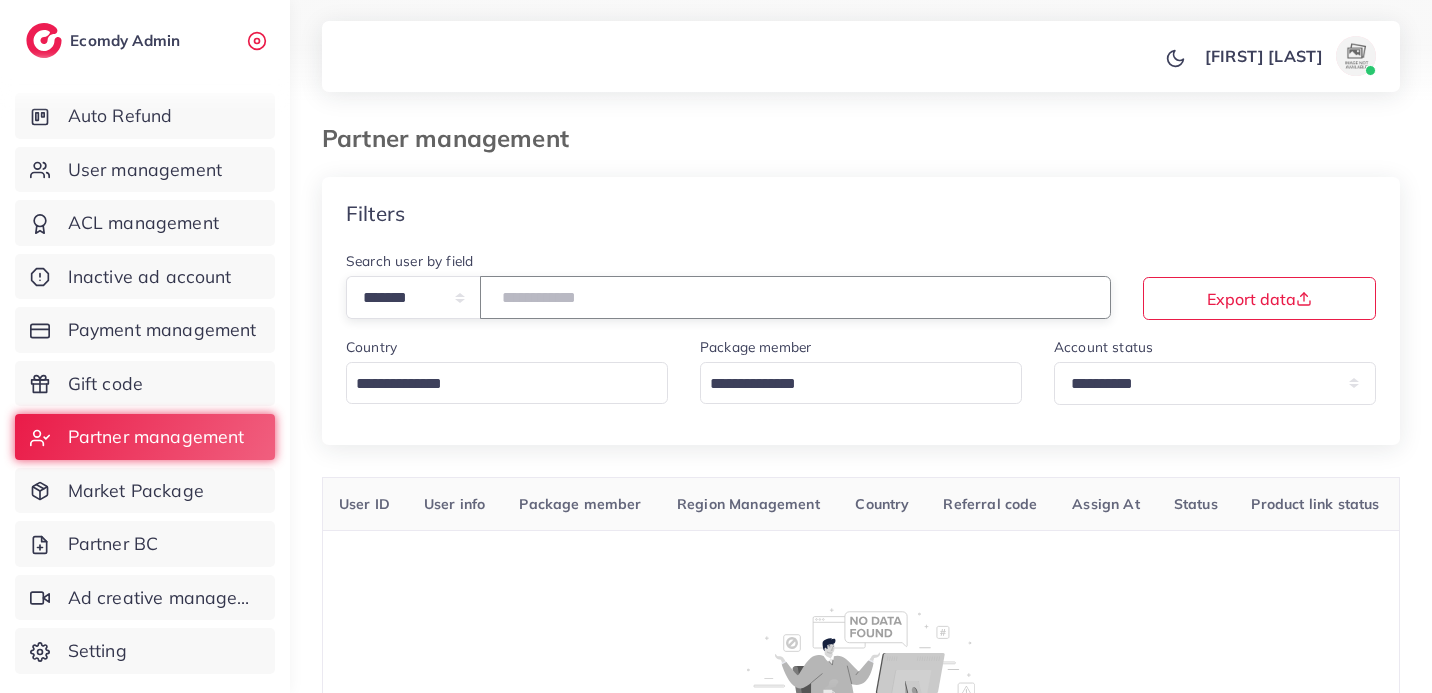 type on "*" 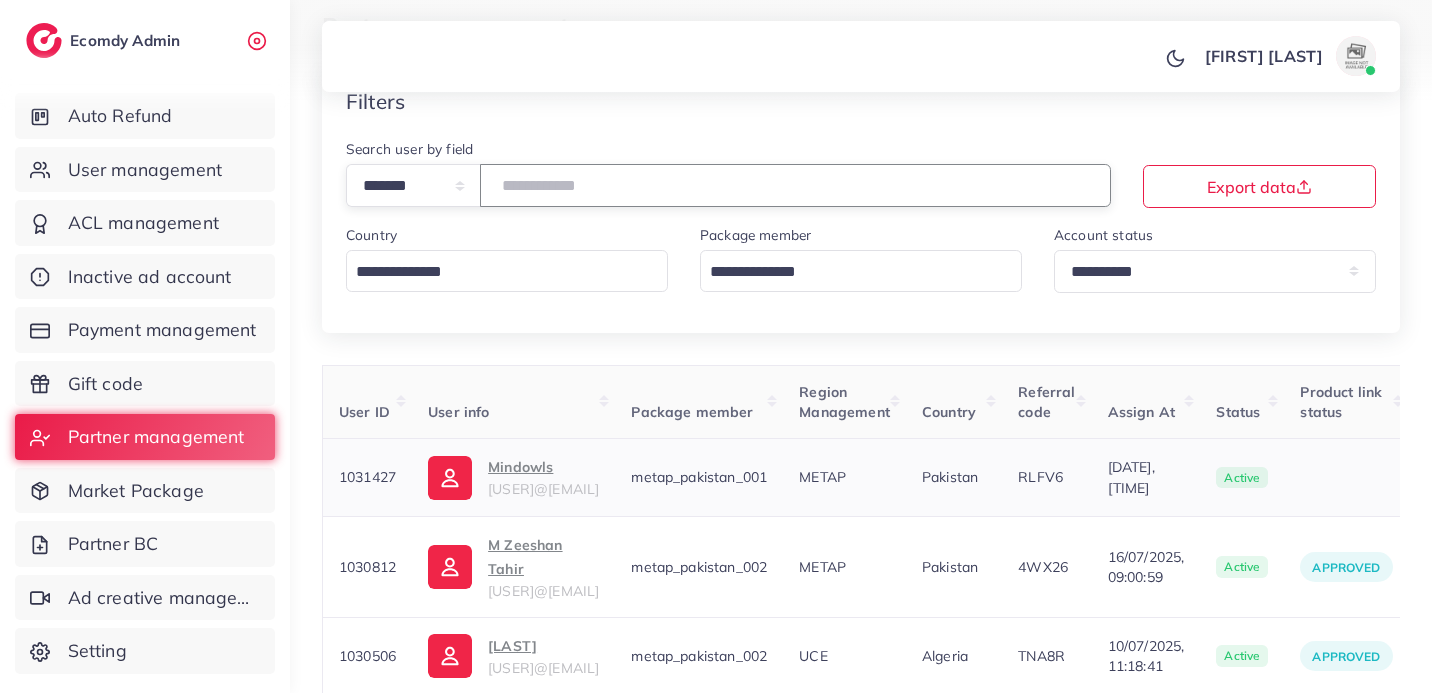 scroll, scrollTop: 114, scrollLeft: 0, axis: vertical 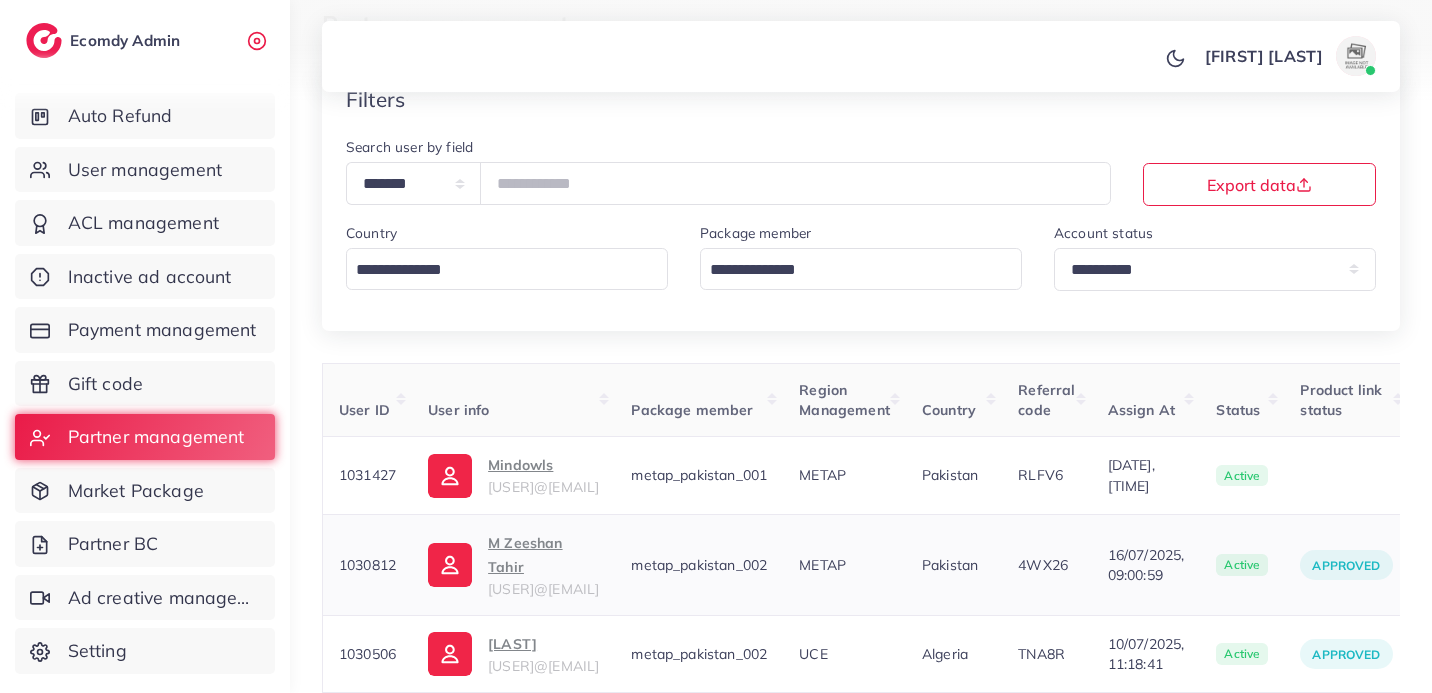 click on "M Zeeshan Tahir  mughal.zeeshan21120@gmail.com" at bounding box center (543, 565) 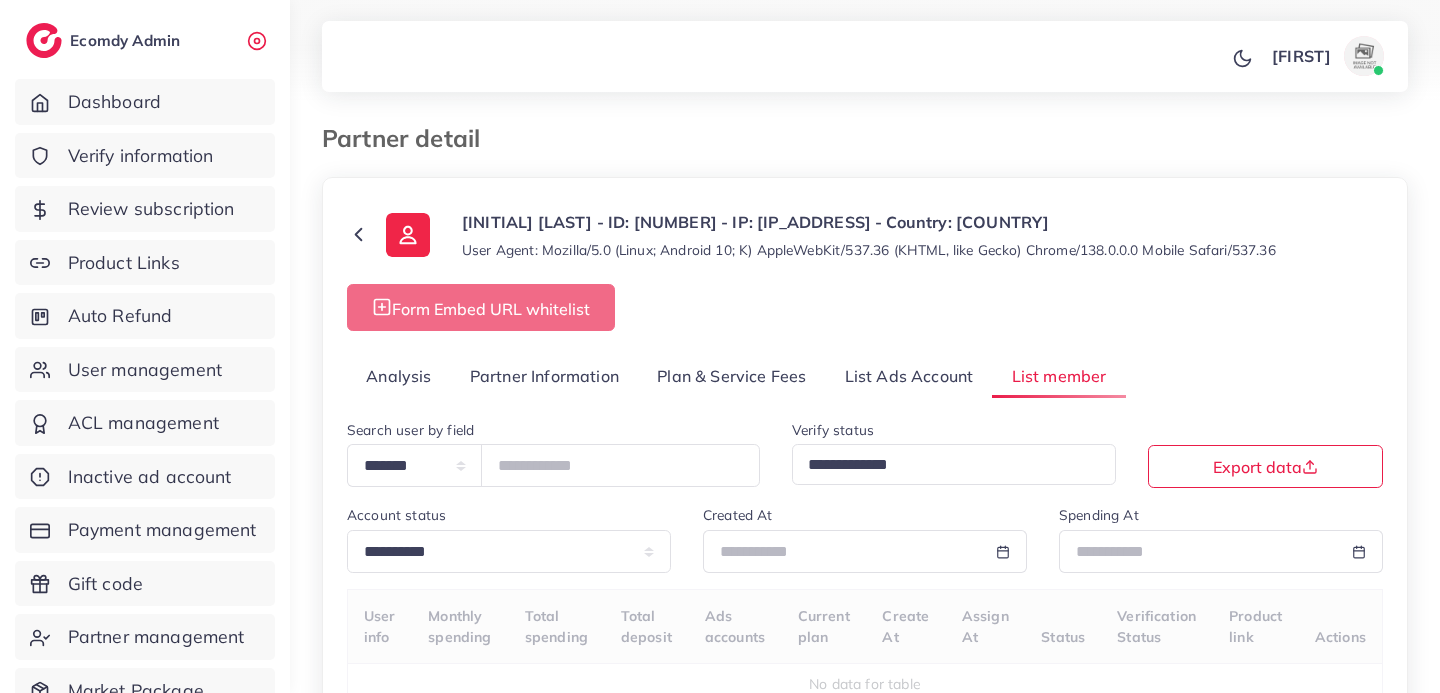 scroll, scrollTop: 0, scrollLeft: 0, axis: both 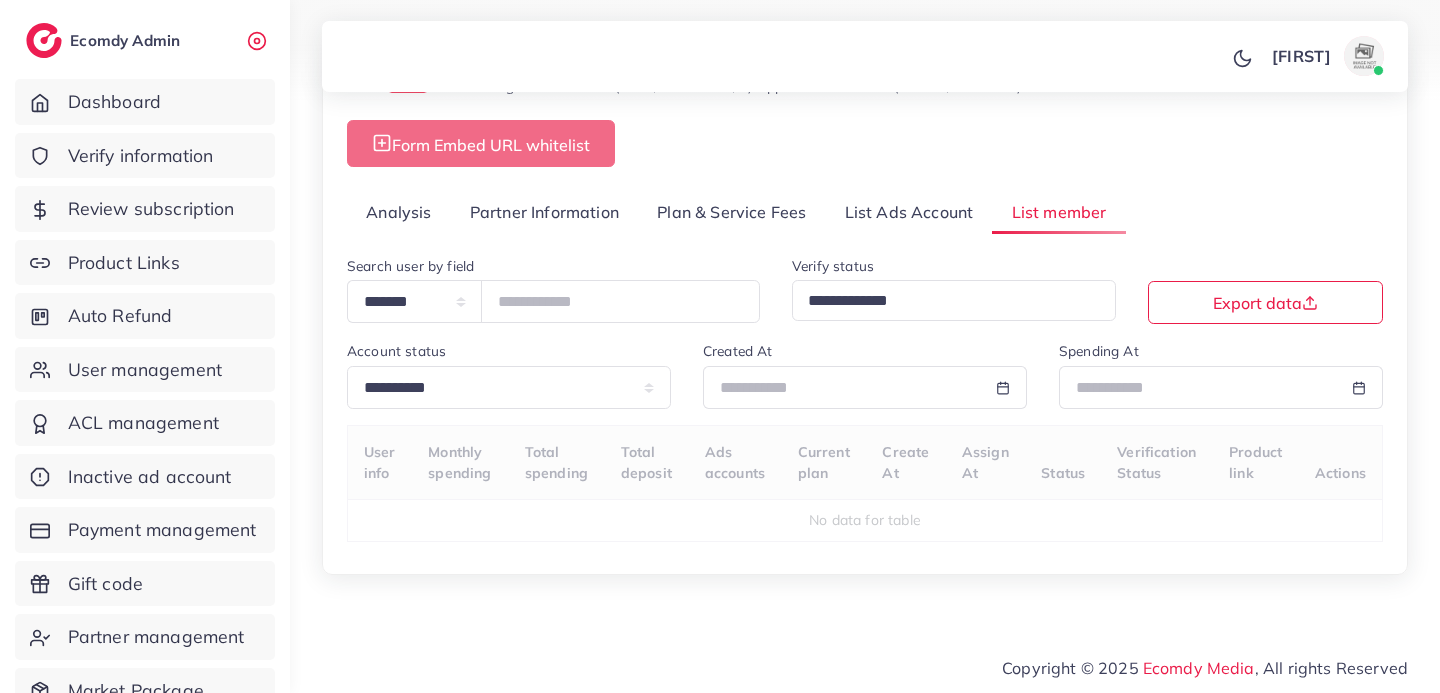 select on "**" 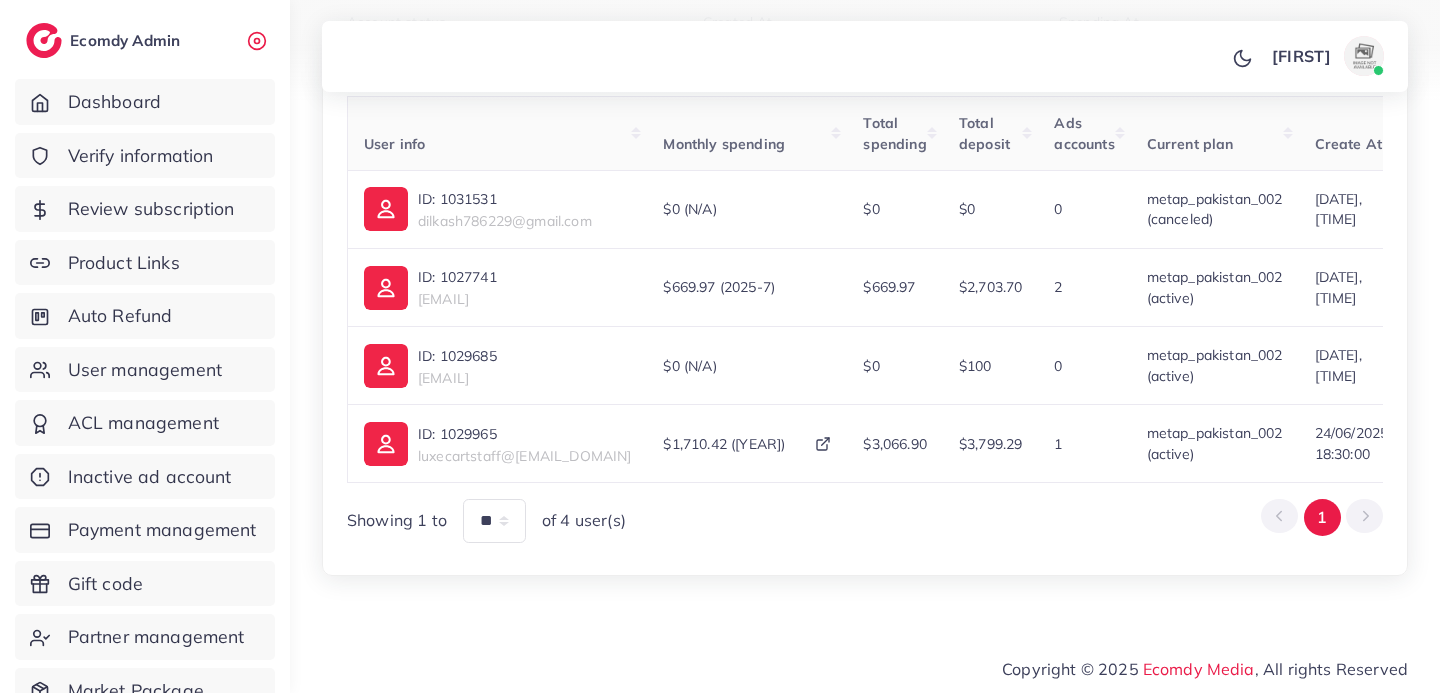 scroll, scrollTop: 494, scrollLeft: 0, axis: vertical 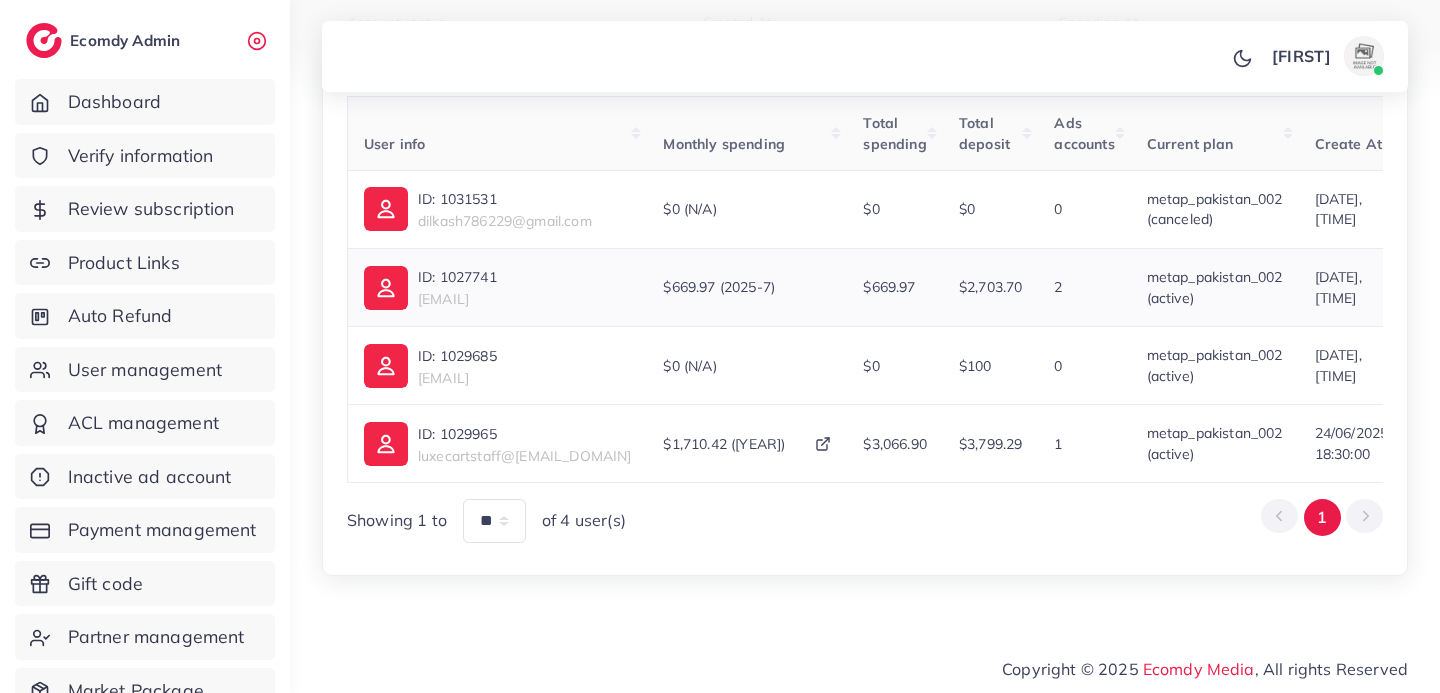 click on "ID: 1027741" at bounding box center (457, 277) 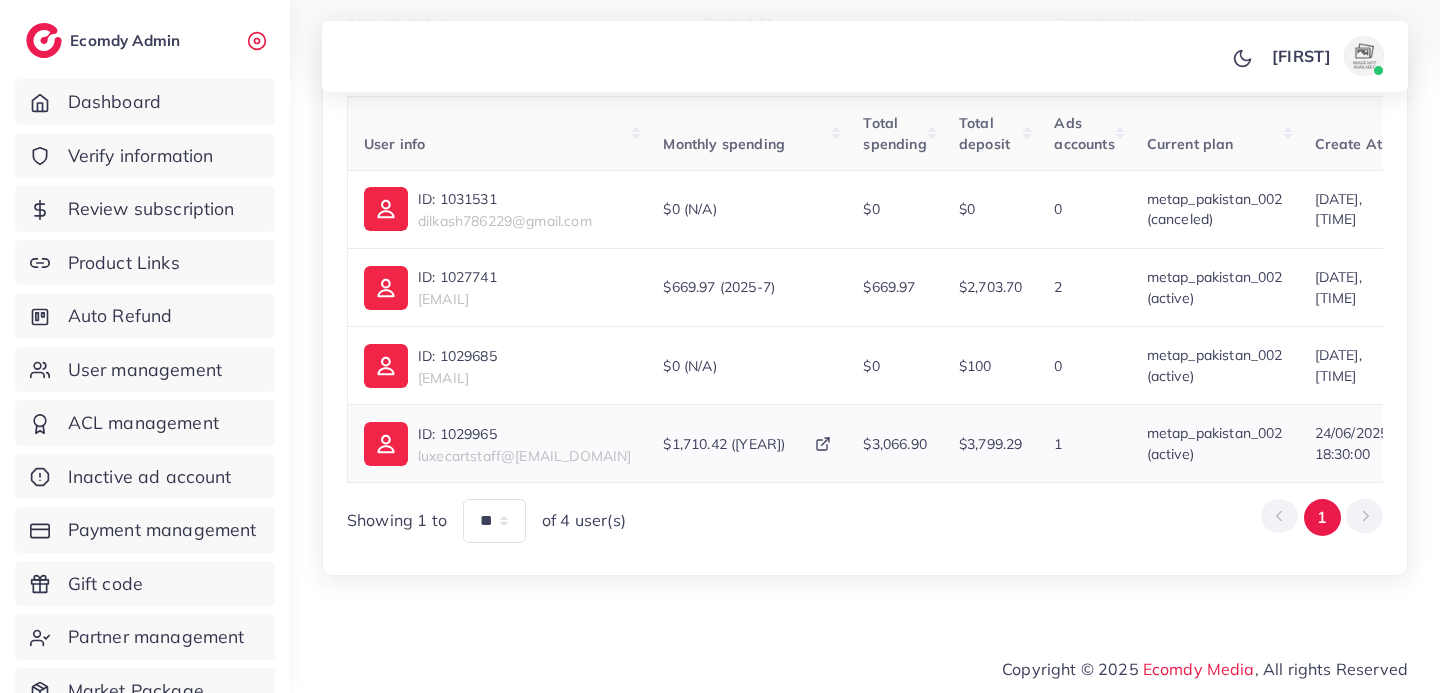 click on "luxecartstaff@gmail.com" at bounding box center (524, 456) 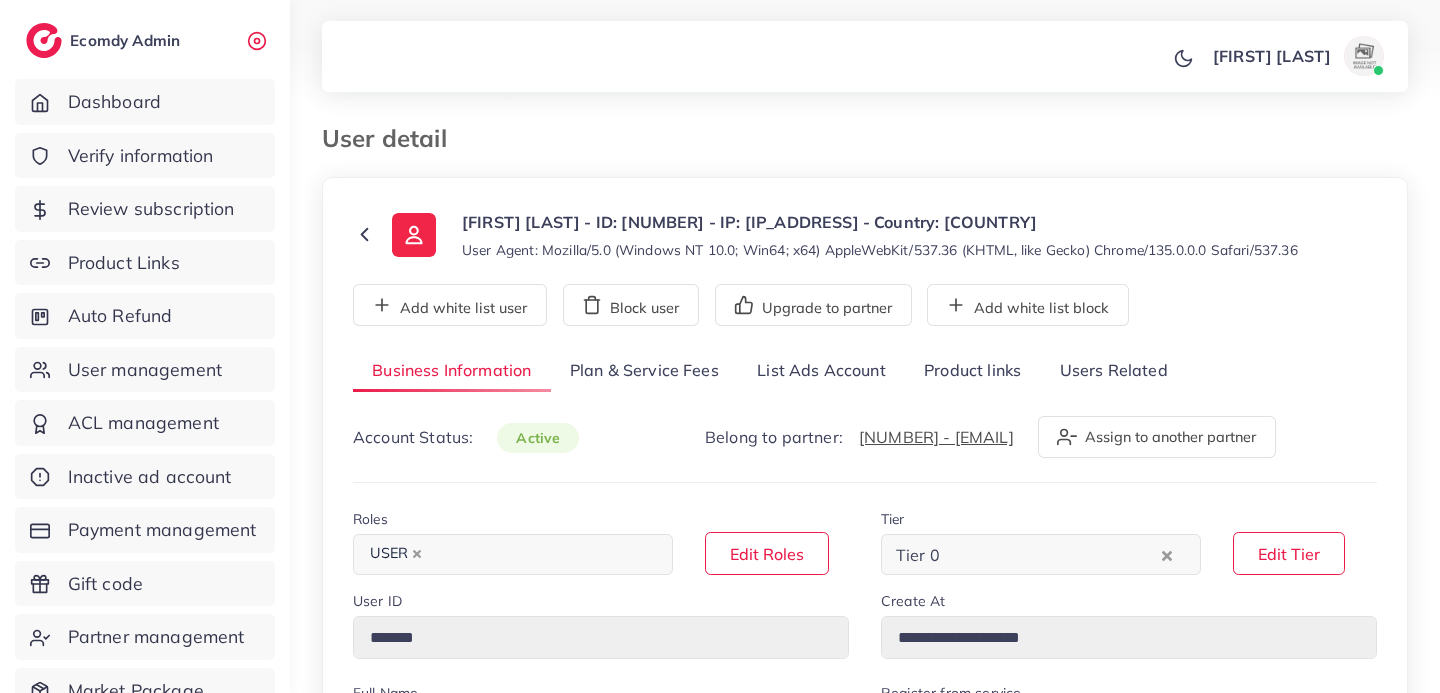 select on "********" 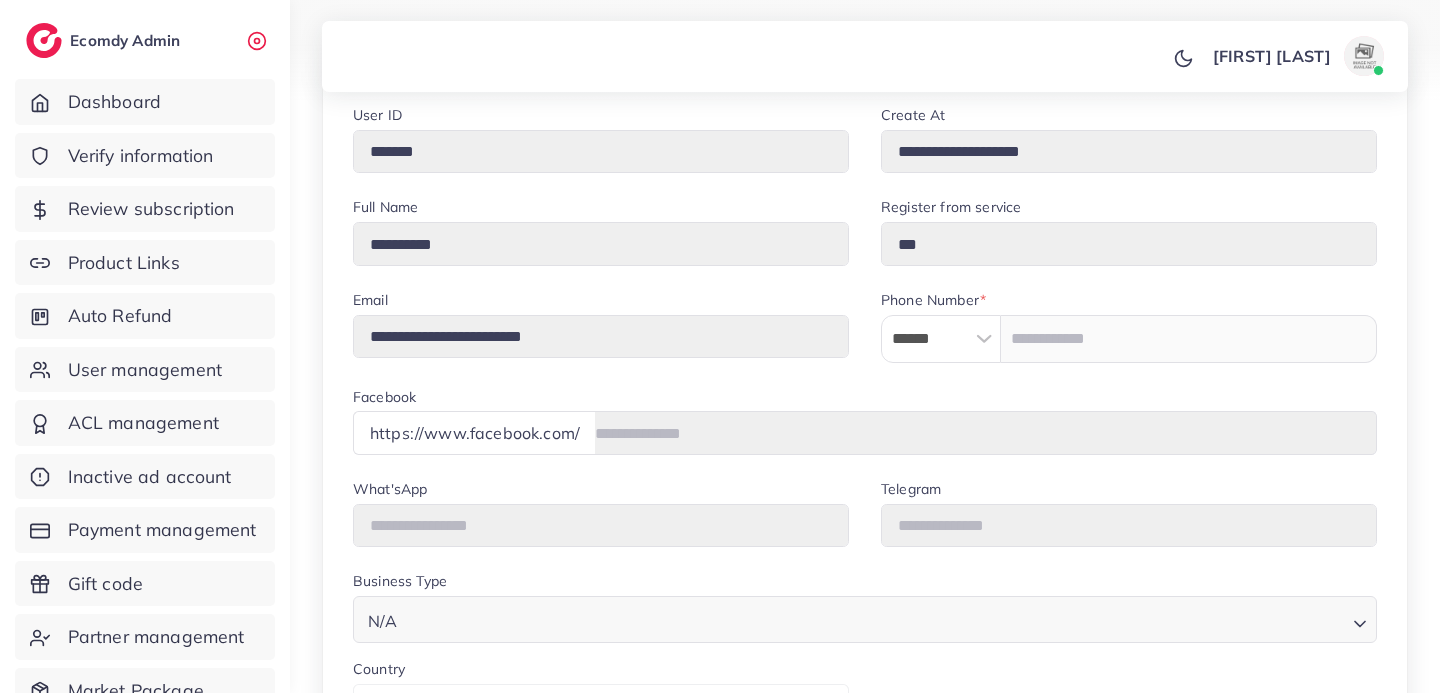scroll, scrollTop: 114, scrollLeft: 0, axis: vertical 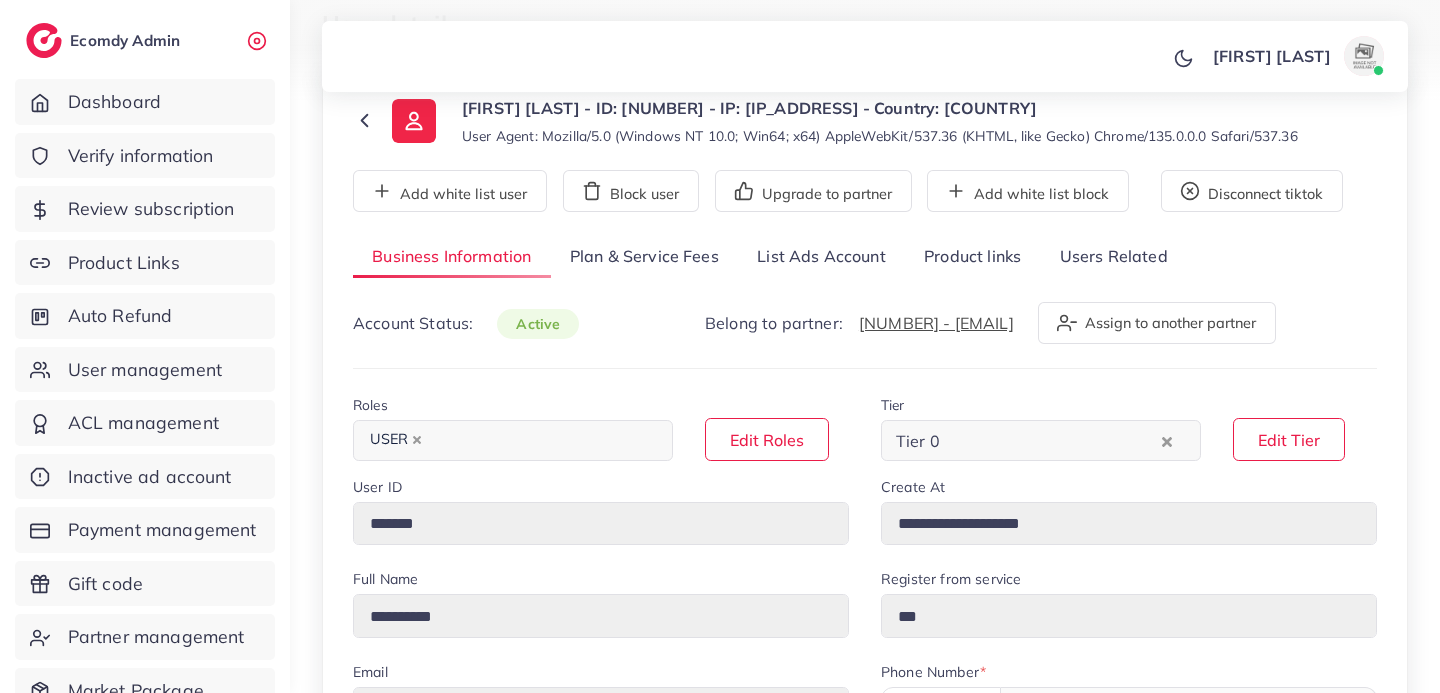 click on "Plan & Service Fees" at bounding box center [644, 257] 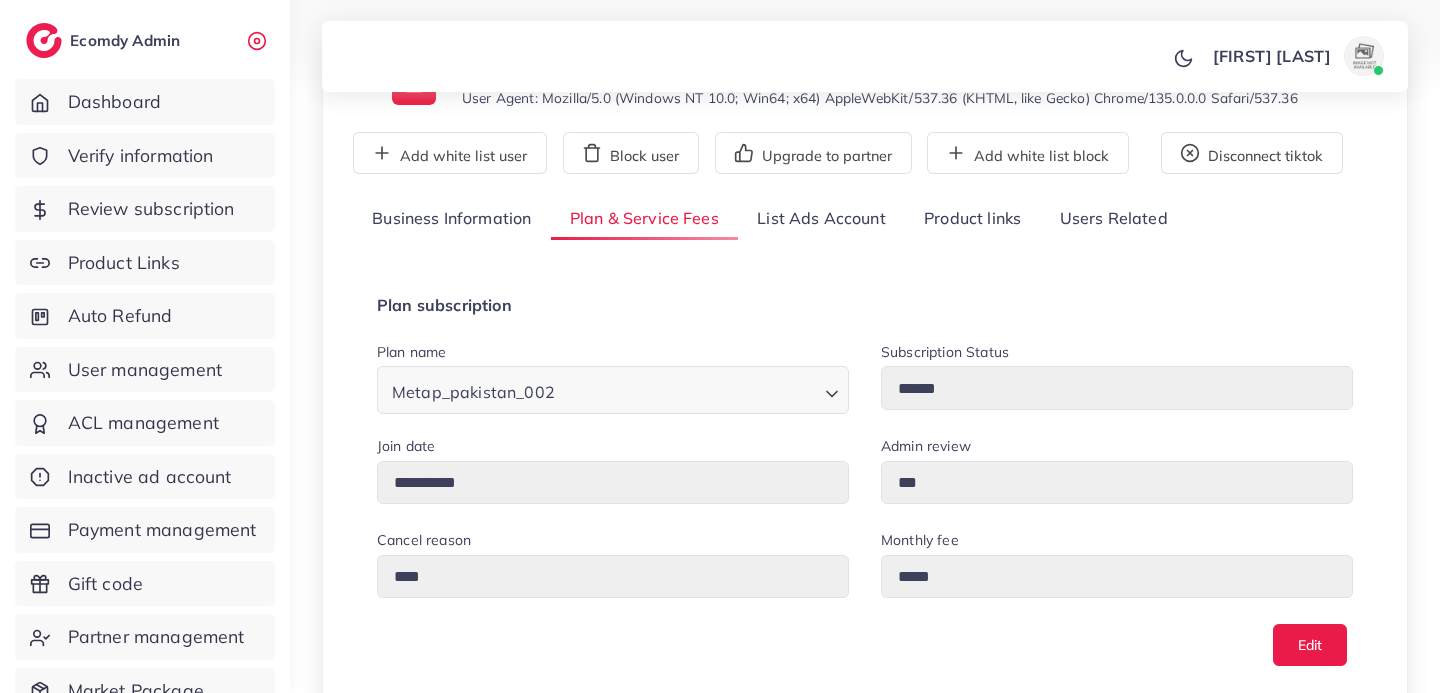 scroll, scrollTop: 0, scrollLeft: 0, axis: both 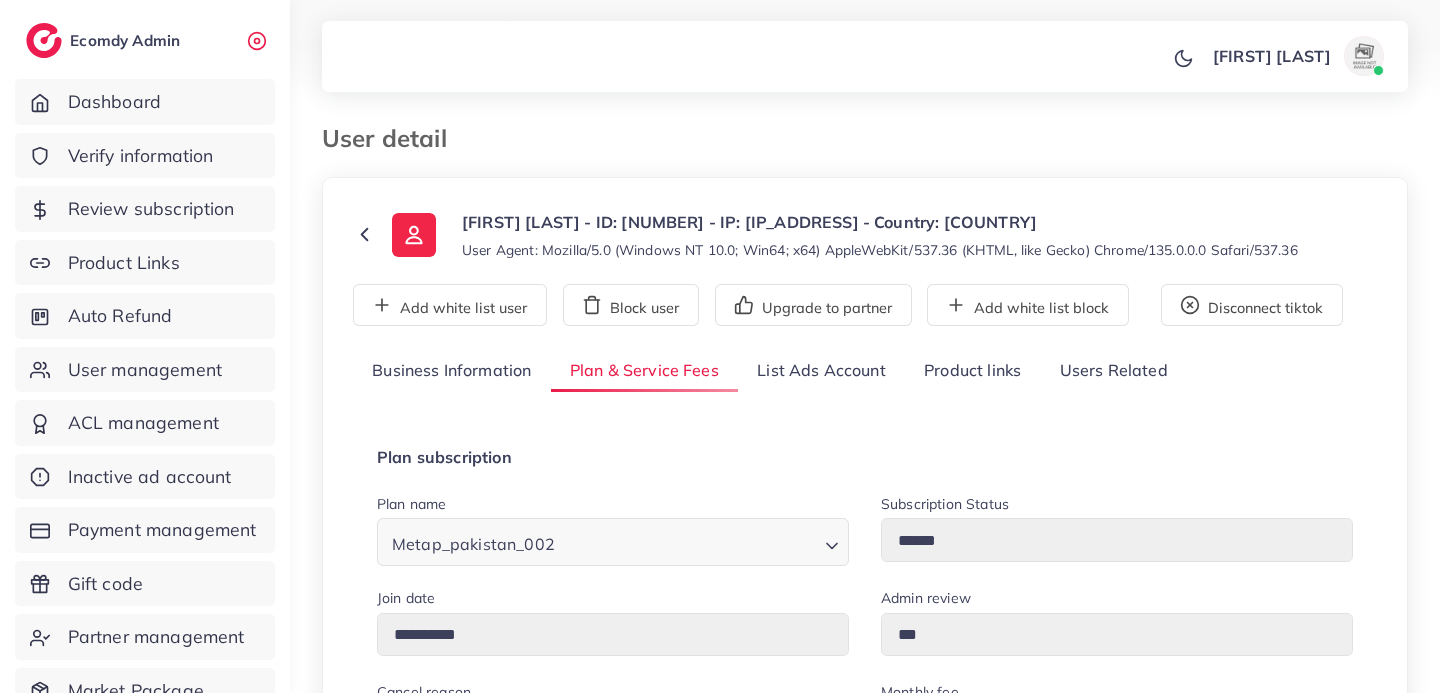 click on "List Ads Account" at bounding box center [821, 371] 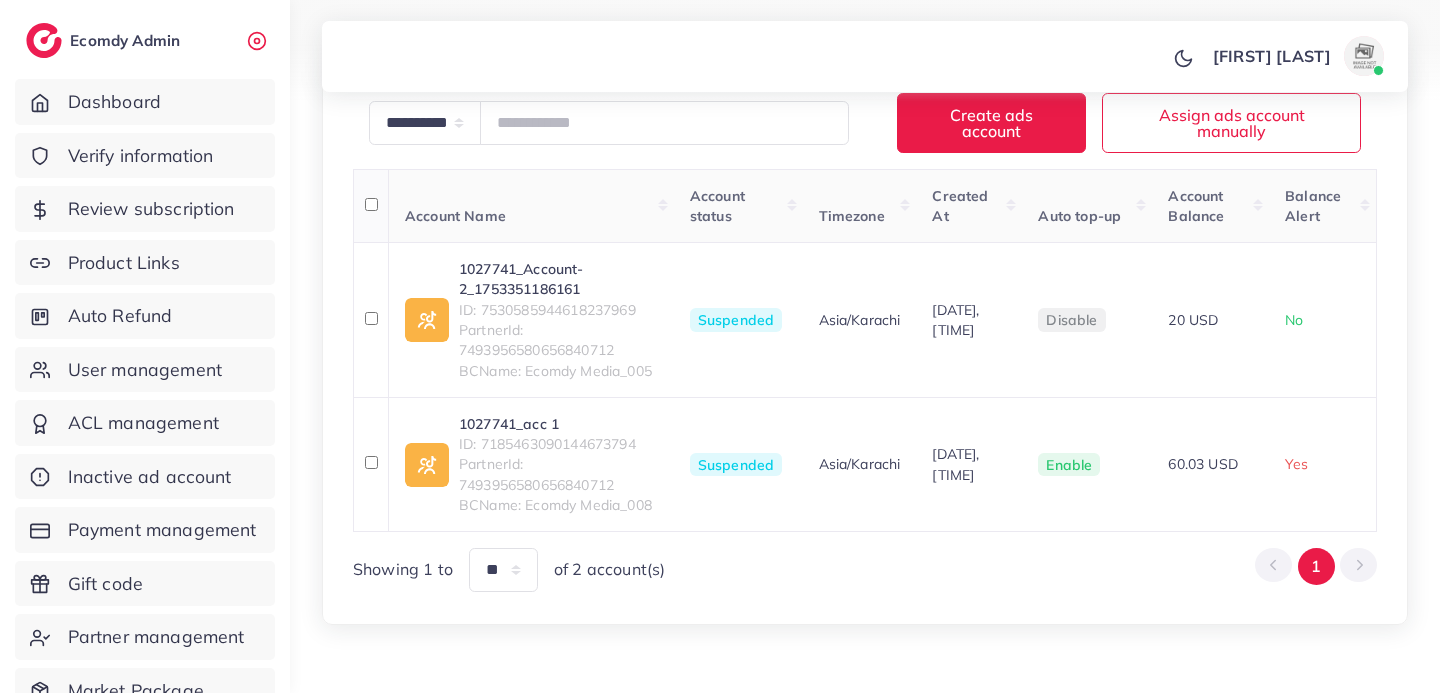 scroll, scrollTop: 339, scrollLeft: 0, axis: vertical 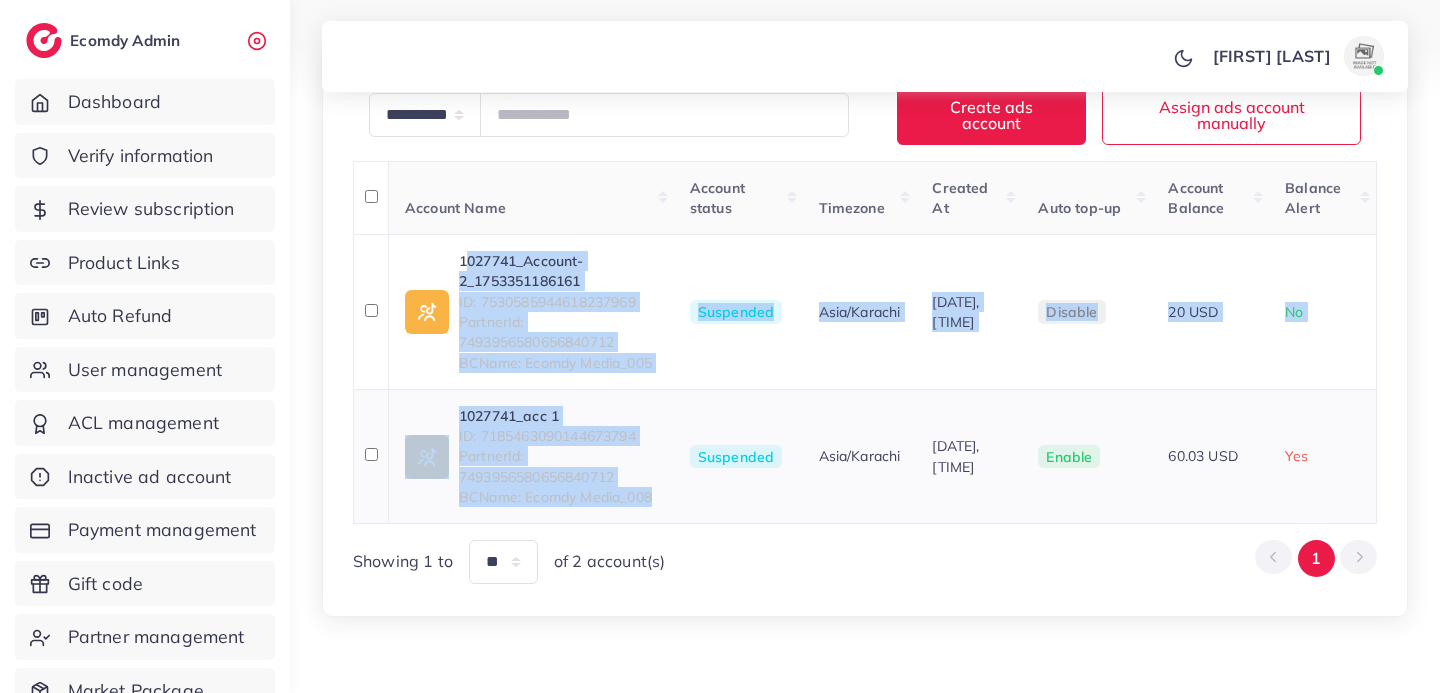 drag, startPoint x: 451, startPoint y: 247, endPoint x: 573, endPoint y: 548, distance: 324.78455 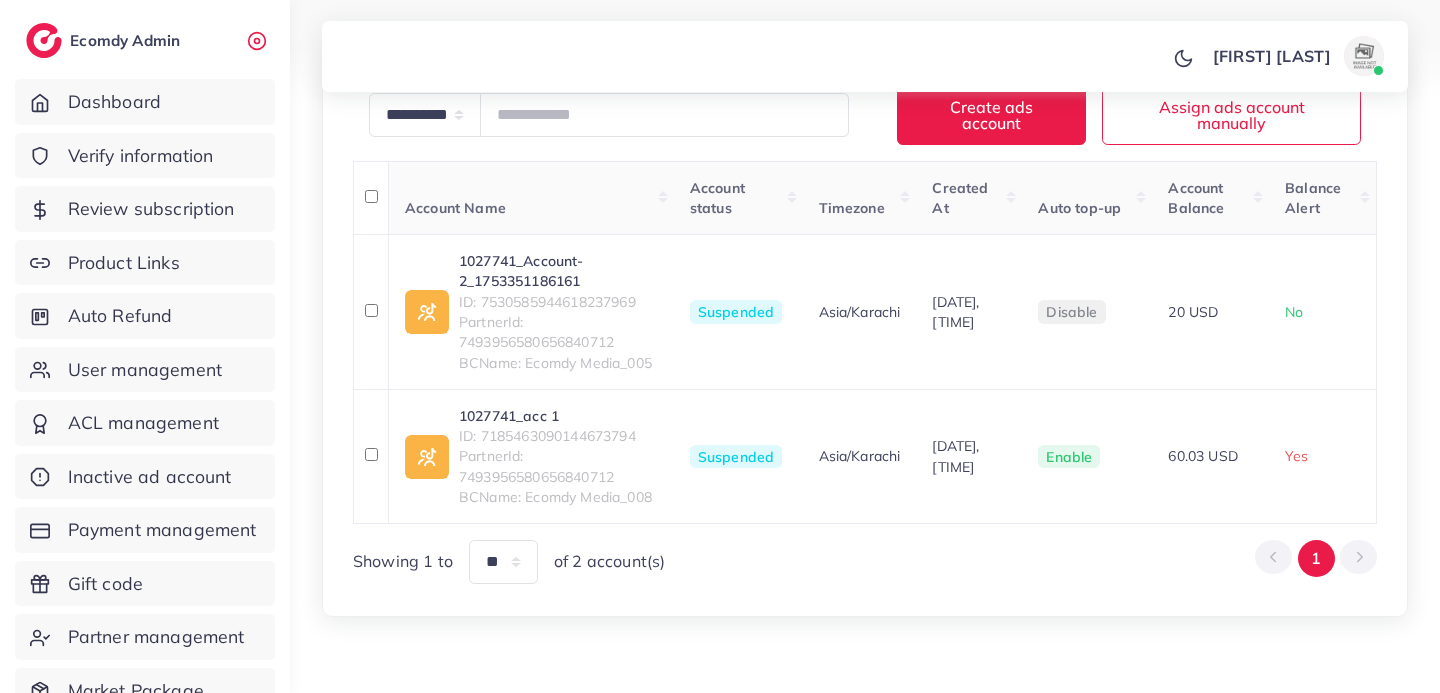 click on "Showing 1 to  ** ** ** ***  of 2 account(s)  1" at bounding box center (865, 561) 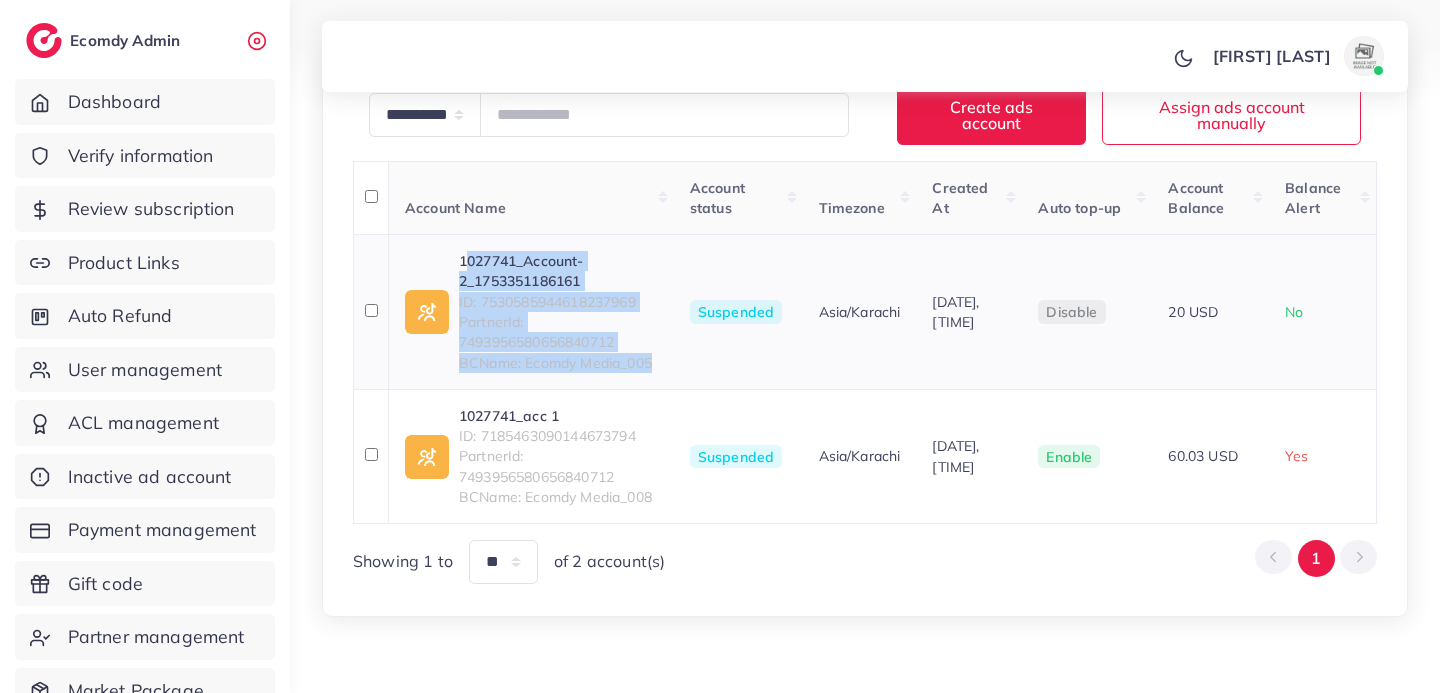 drag, startPoint x: 450, startPoint y: 256, endPoint x: 538, endPoint y: 375, distance: 148.00337 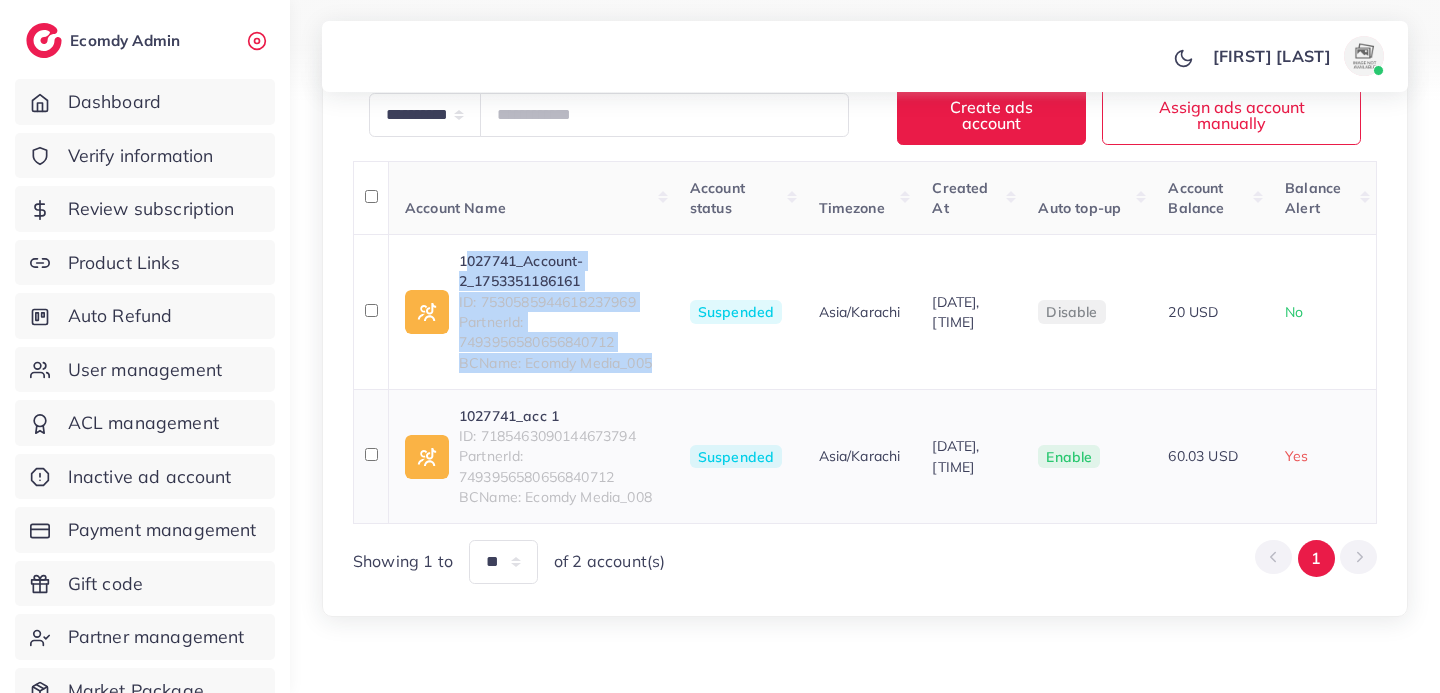 copy on "1027741_Account-2_1753351186161  ID: 7530585944618237969 PartnerId: 7493956580656840712 BCName: Ecomdy Media_005" 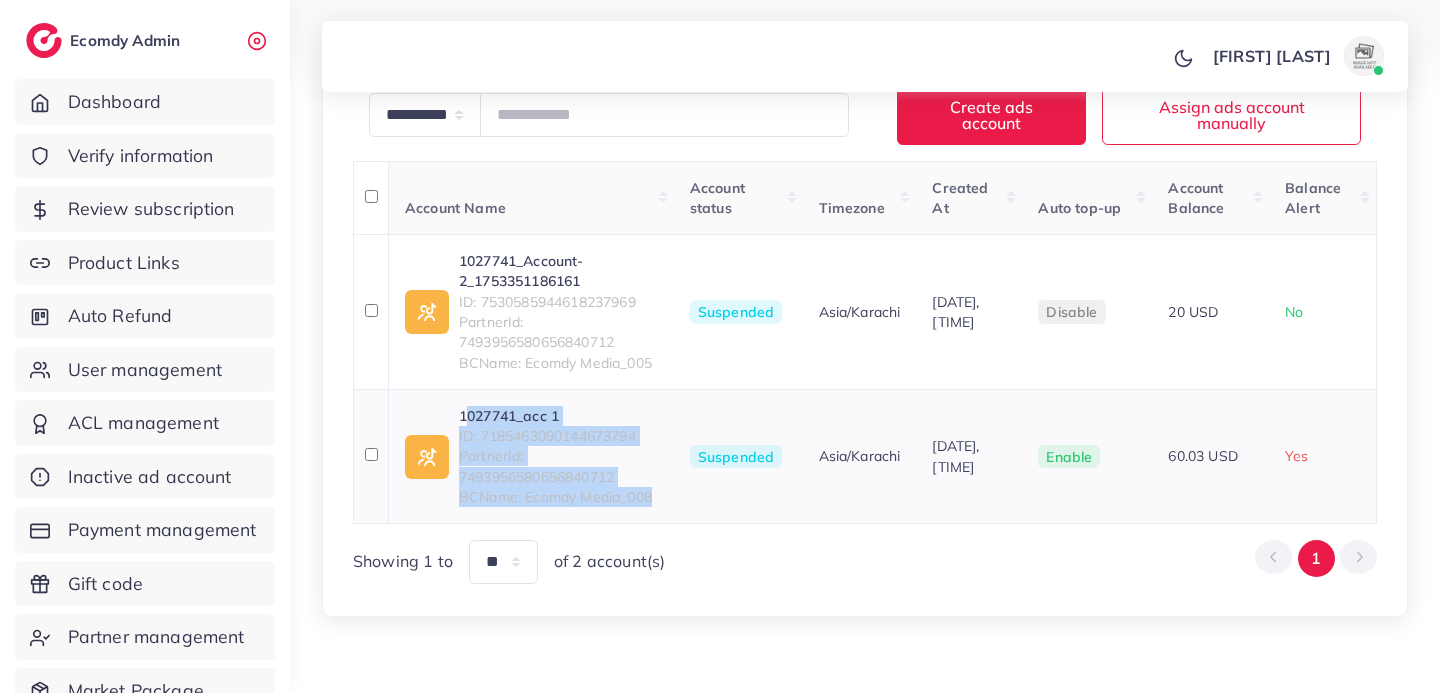 drag, startPoint x: 545, startPoint y: 534, endPoint x: 455, endPoint y: 438, distance: 131.59027 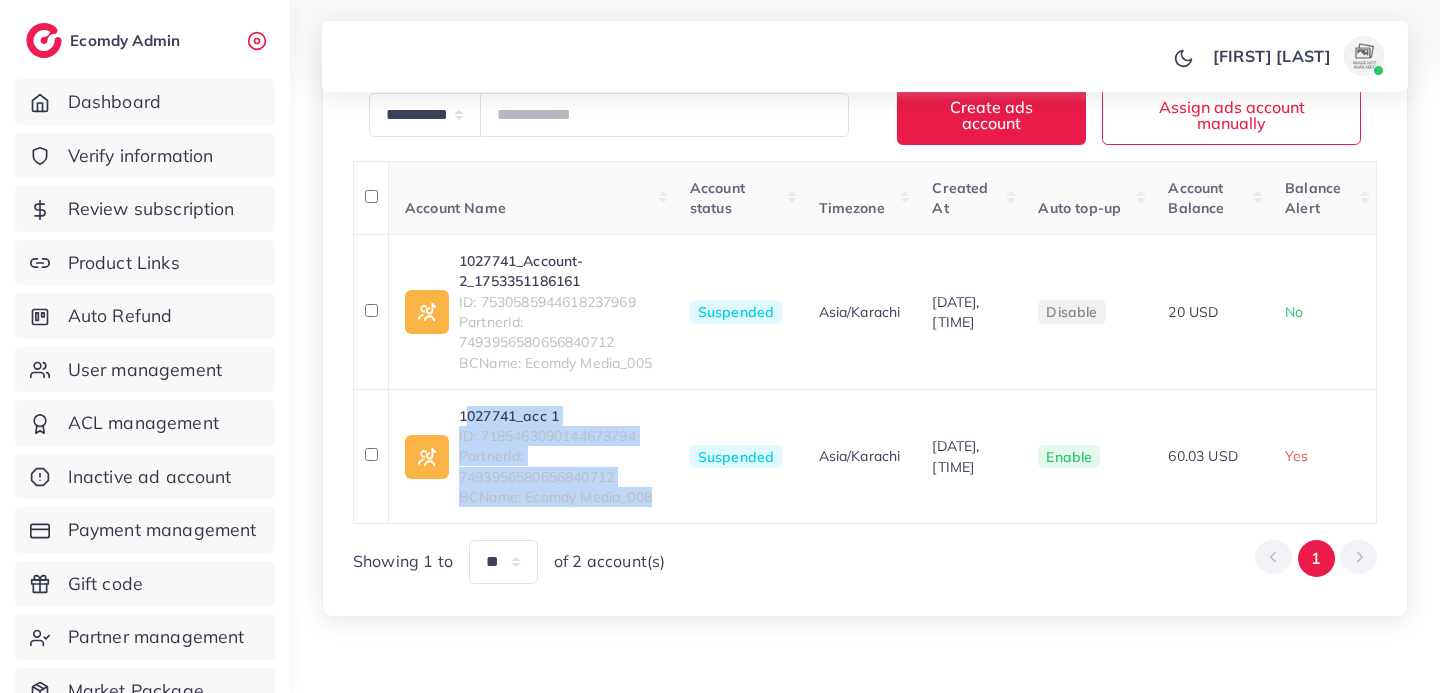 copy on "1027741_acc 1   ID: 7185463090144673794 PartnerId: 7493956580656840712 BCName: Ecomdy Media_008" 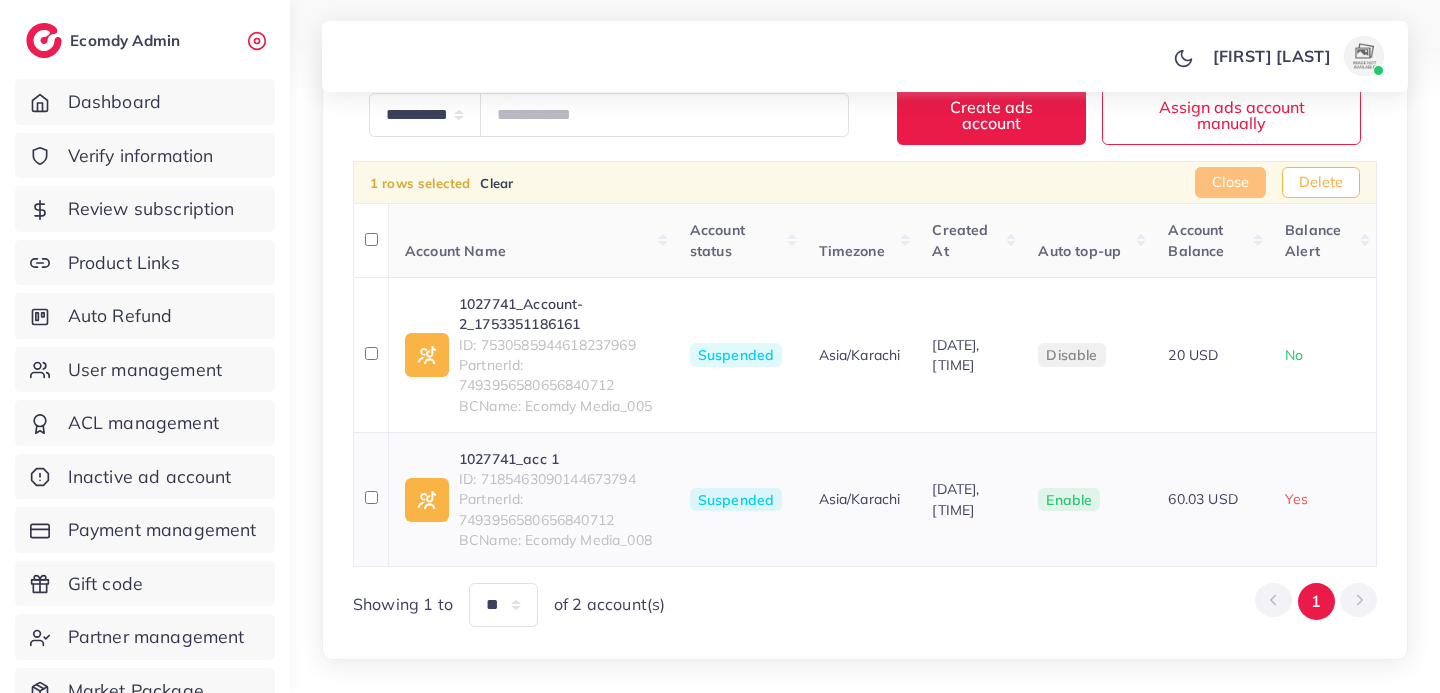 click at bounding box center (371, 499) 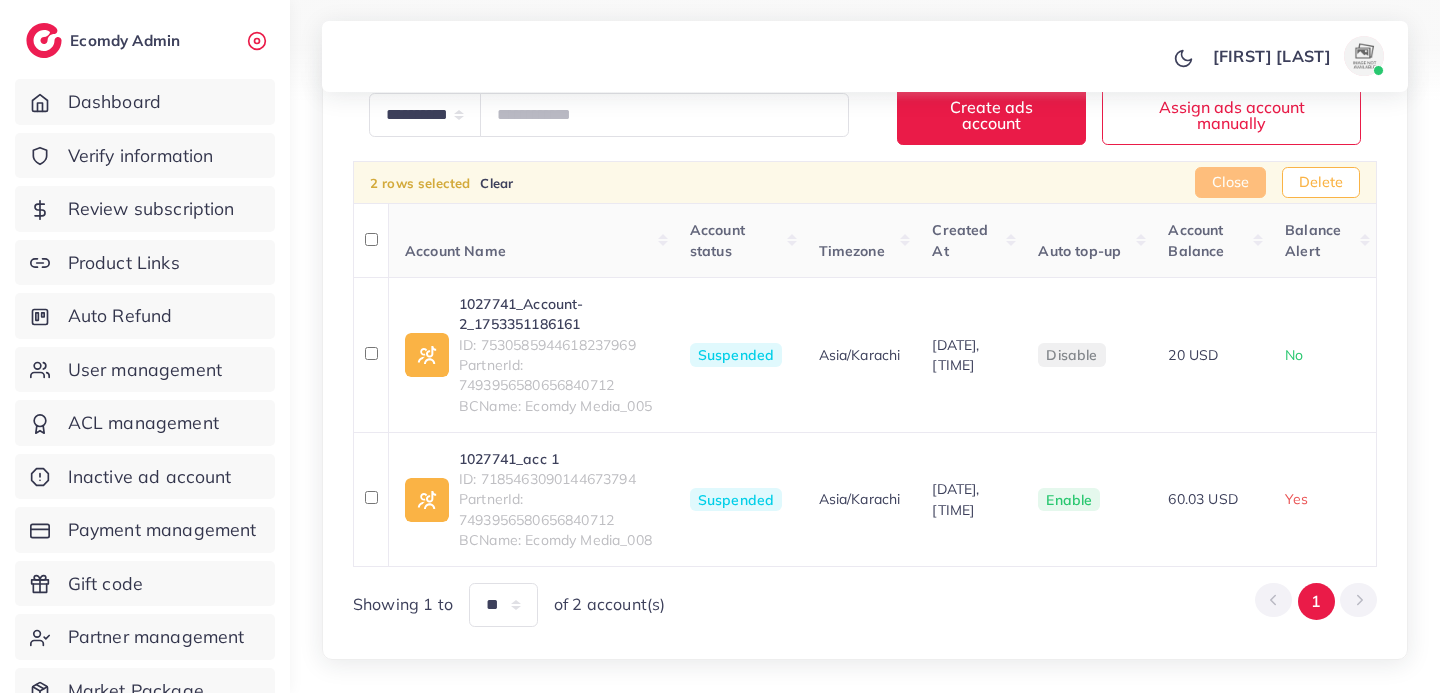 click on "Delete" at bounding box center [1321, 183] 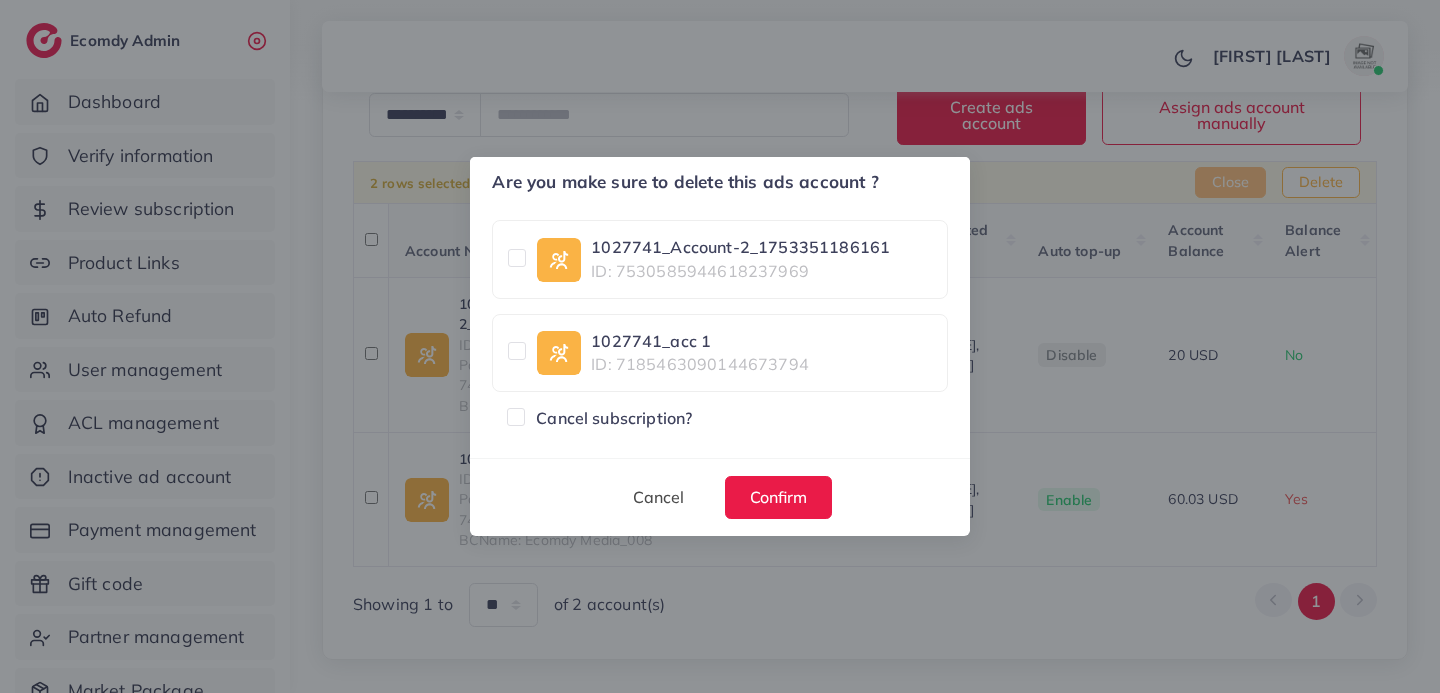 click at bounding box center (536, 407) 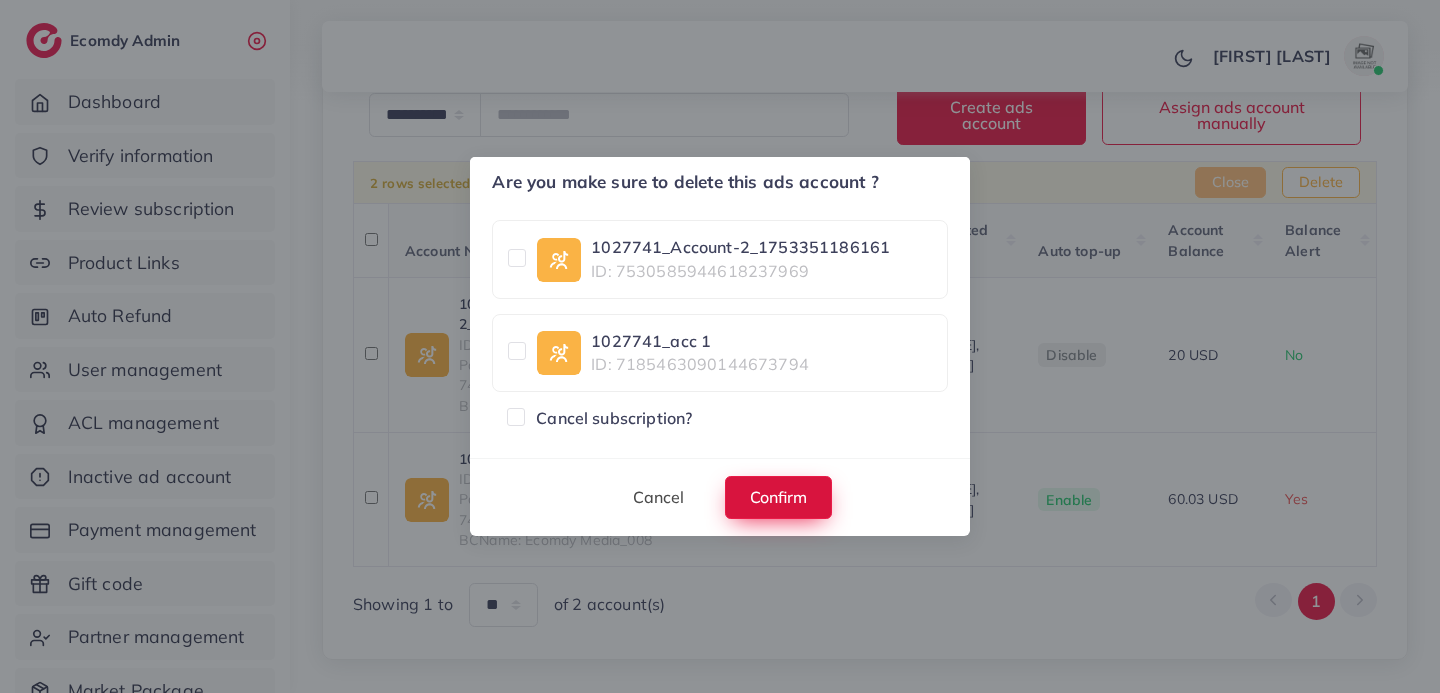 click on "Confirm" at bounding box center (778, 497) 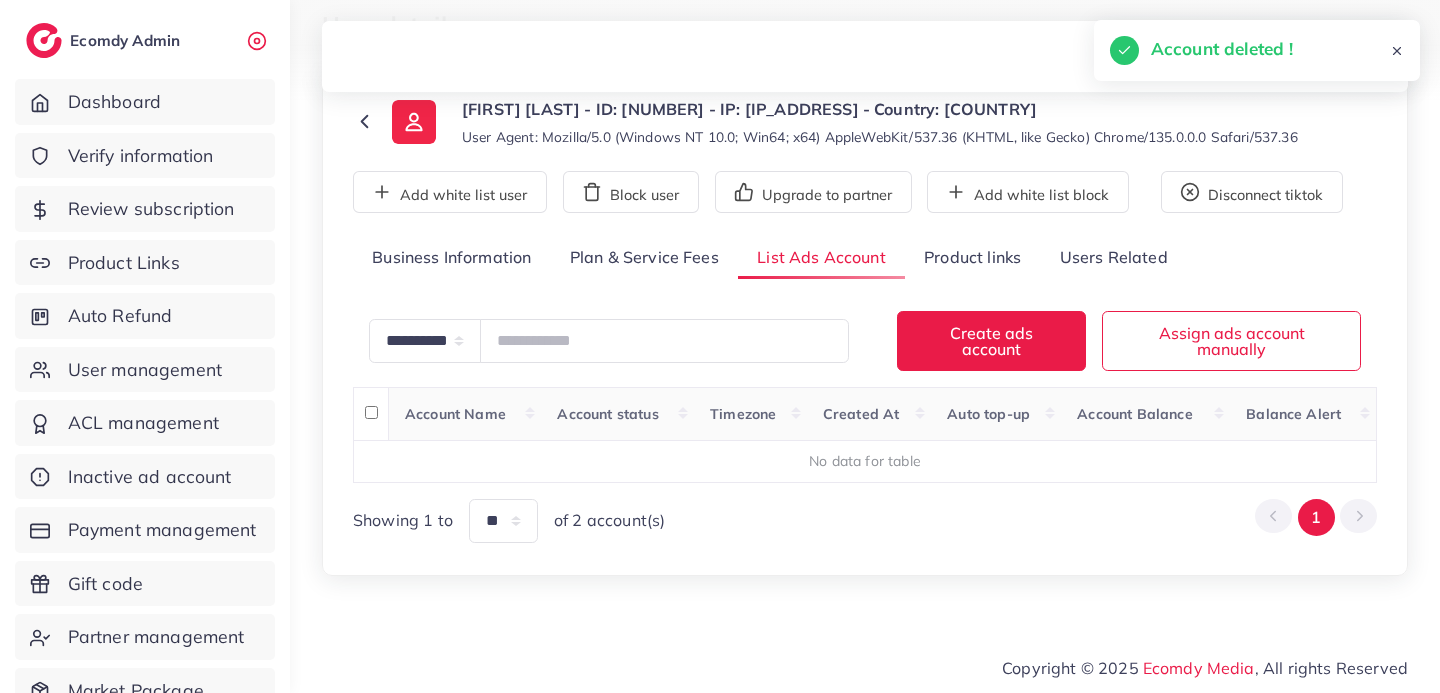 scroll, scrollTop: 53, scrollLeft: 0, axis: vertical 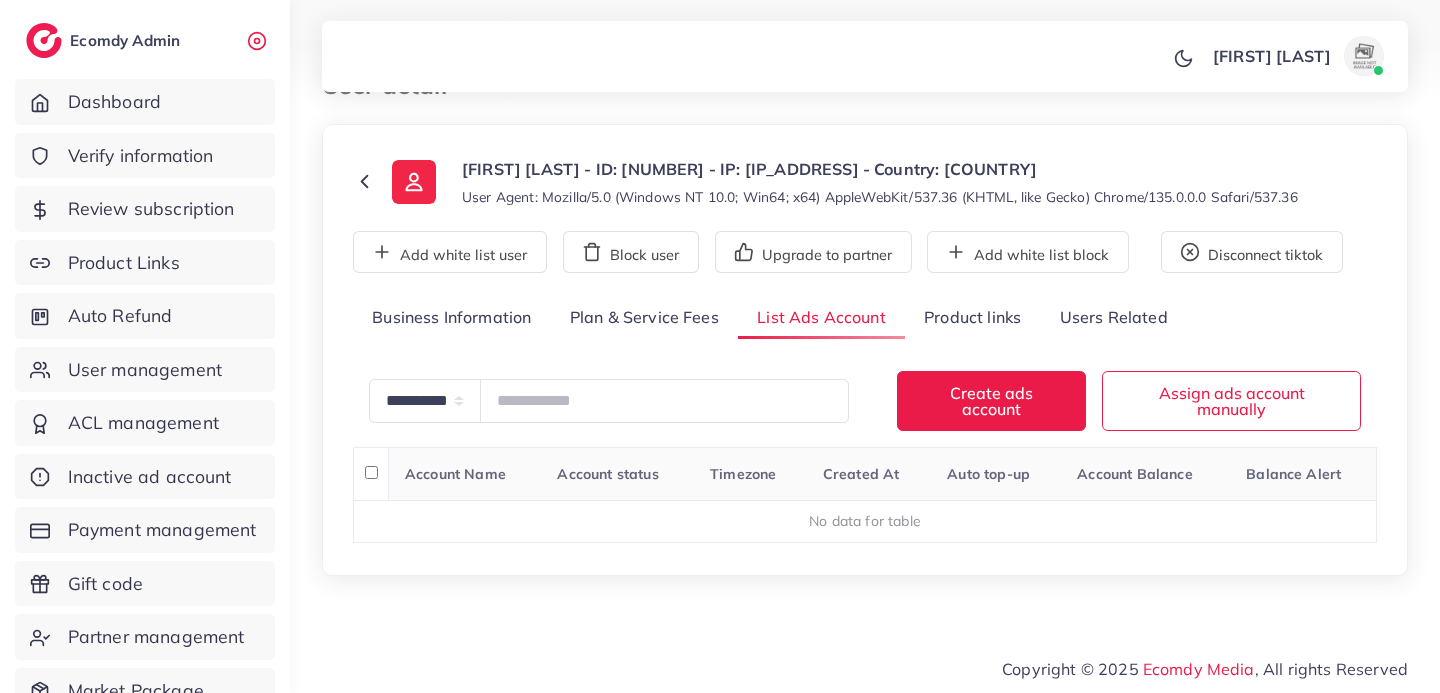 click on "Plan & Service Fees" at bounding box center [644, 318] 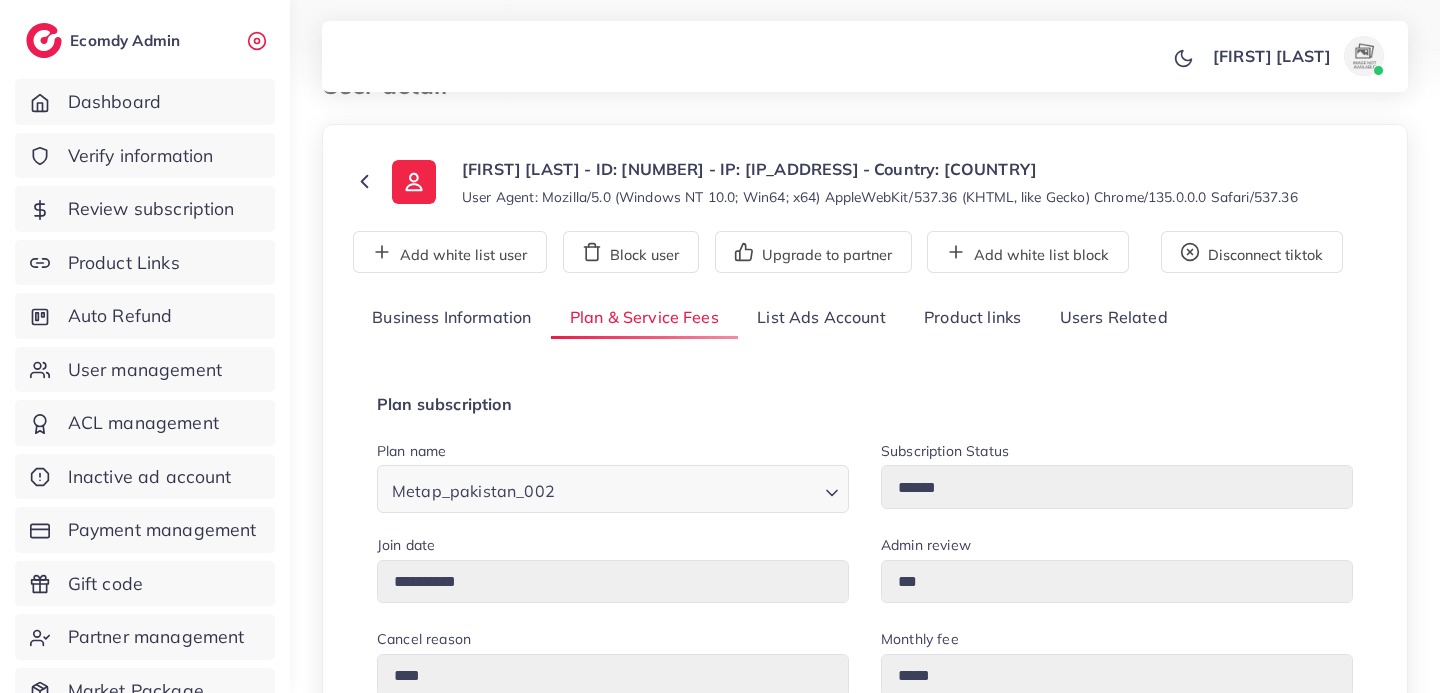 click on "Business Information" at bounding box center [452, 318] 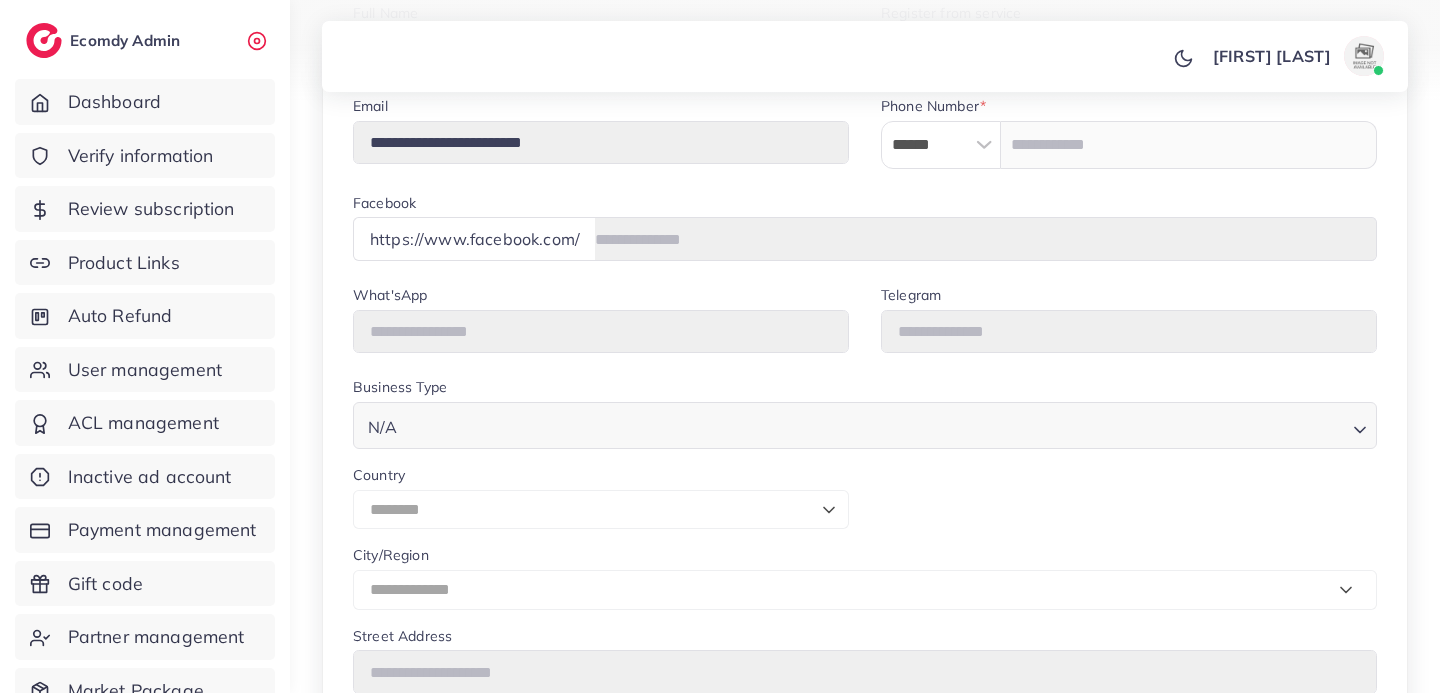 scroll, scrollTop: 691, scrollLeft: 0, axis: vertical 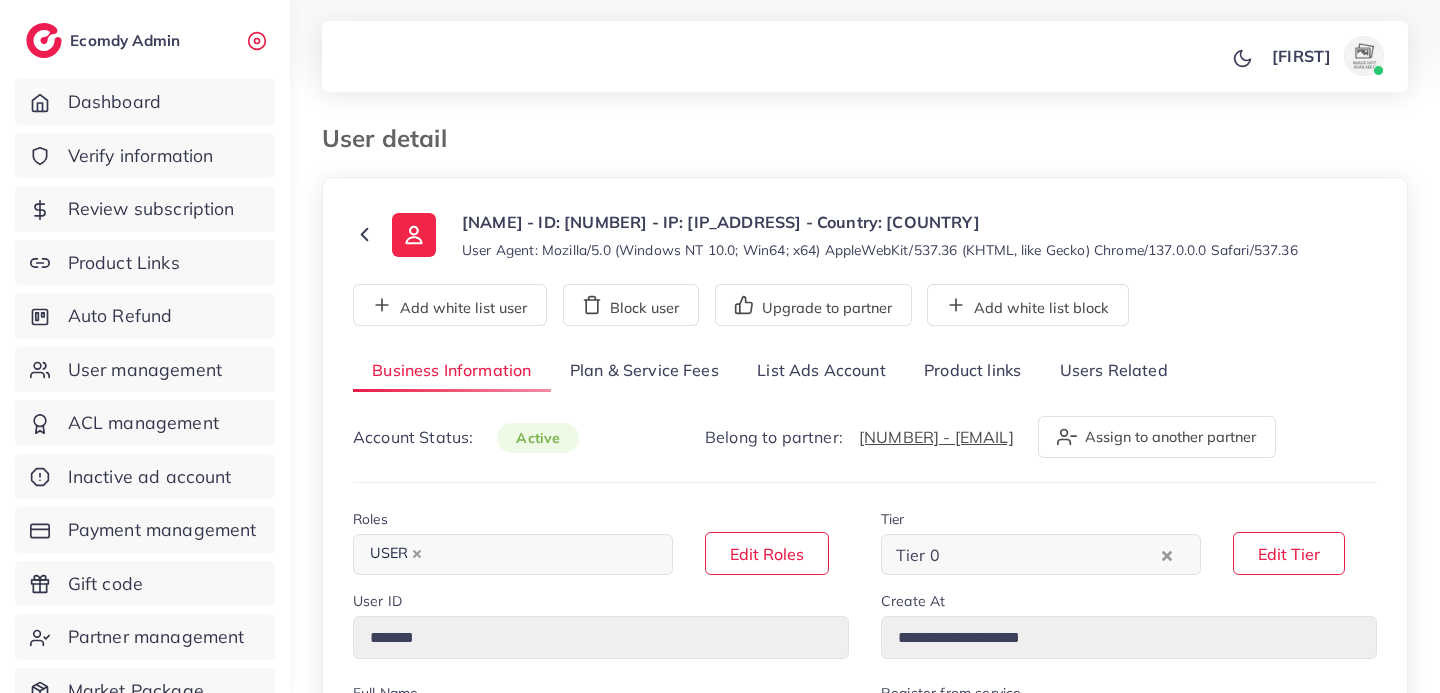 select on "********" 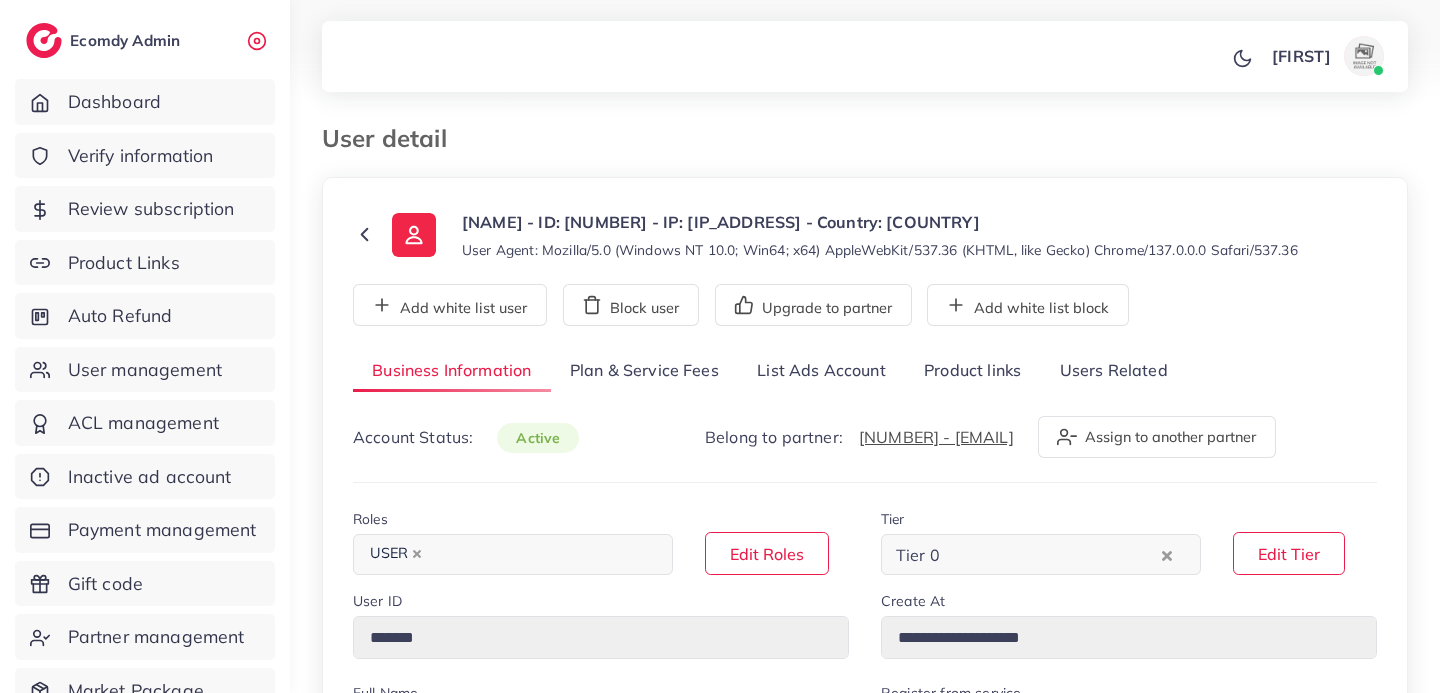 click on "Plan & Service Fees" at bounding box center [644, 371] 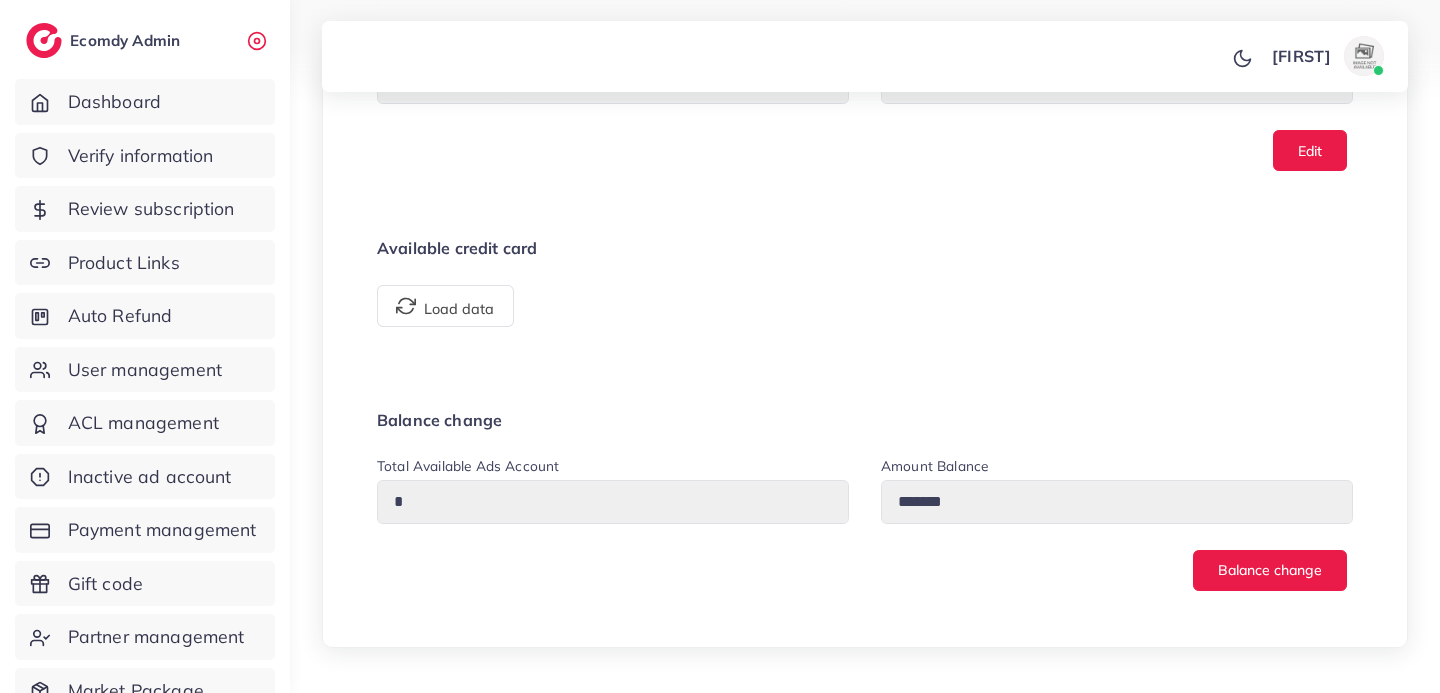 scroll, scrollTop: 1362, scrollLeft: 0, axis: vertical 